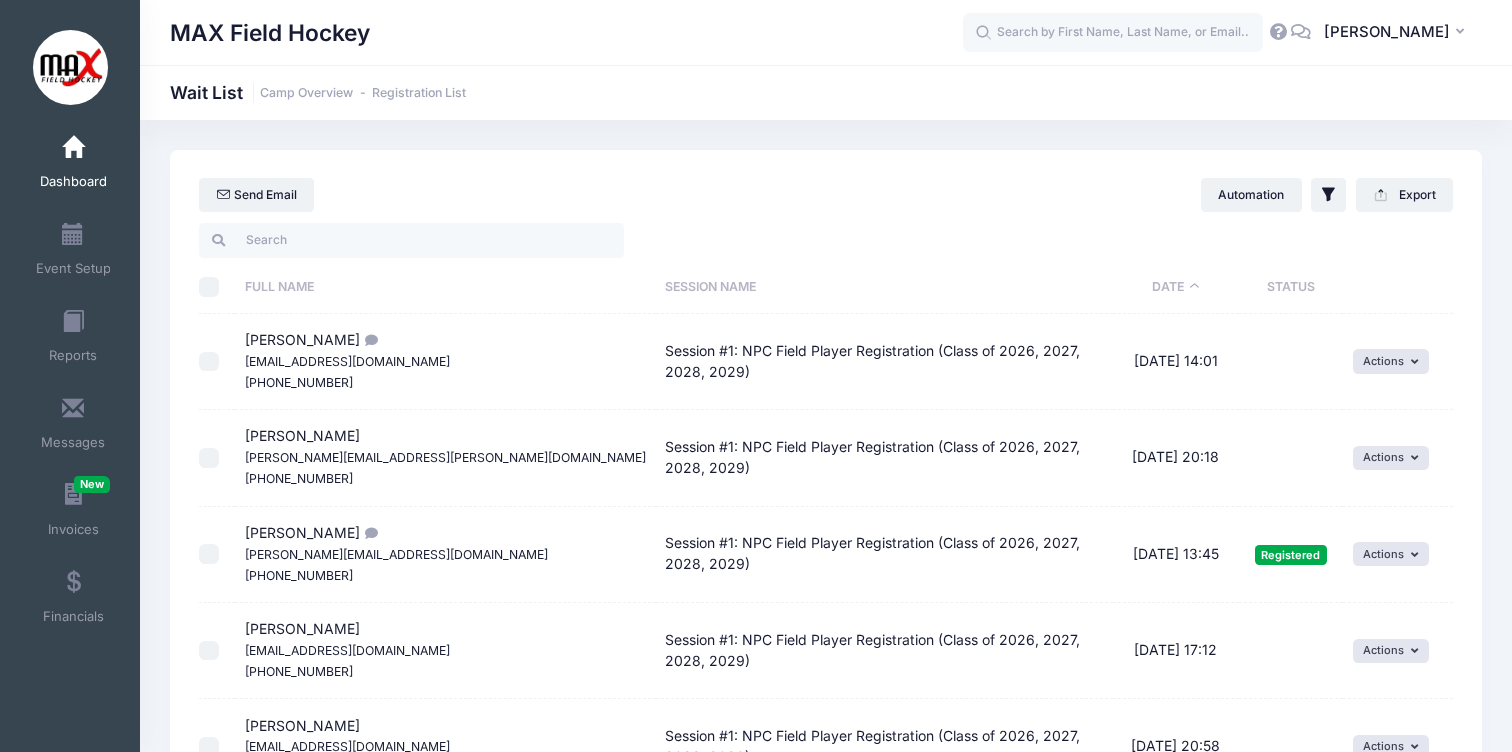 select on "50" 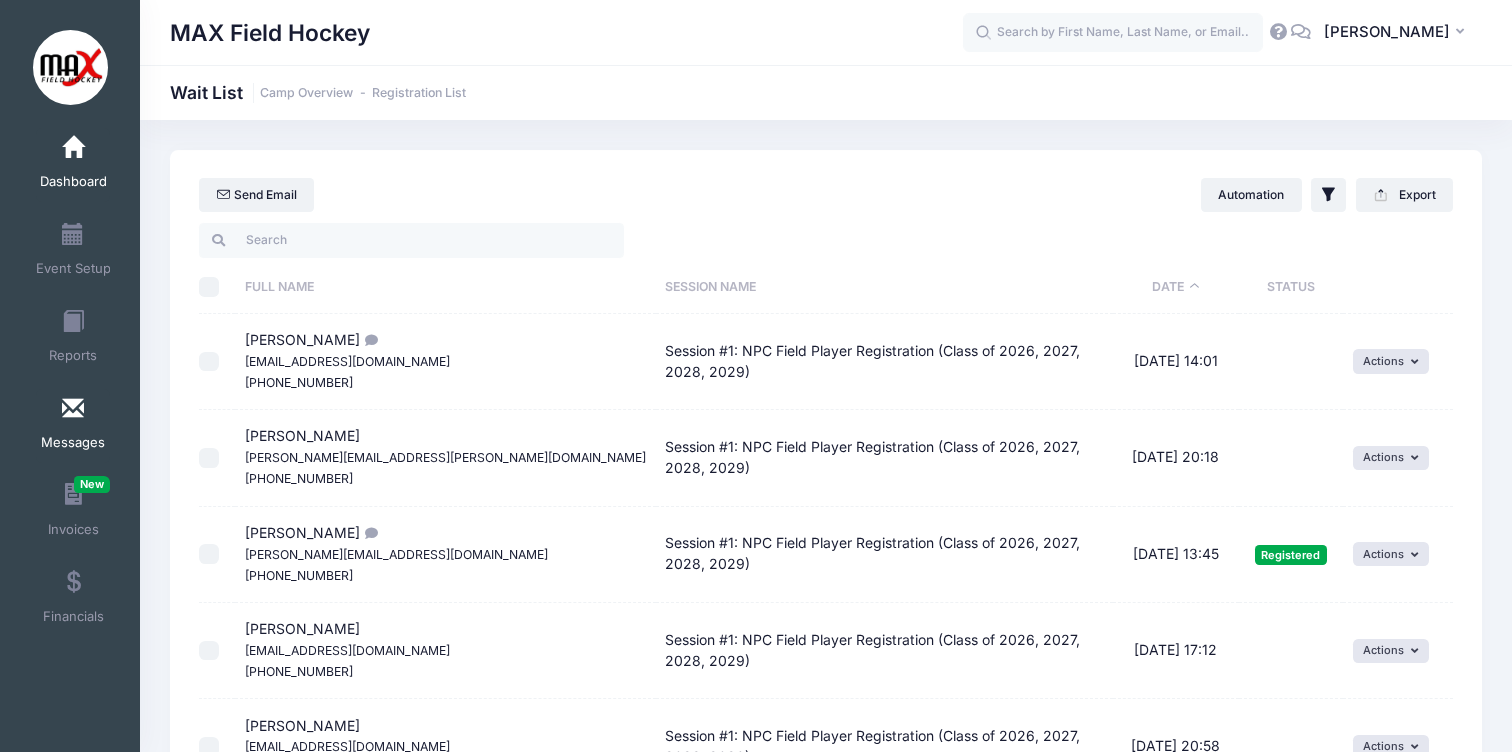 click on "Messages" at bounding box center (73, 426) 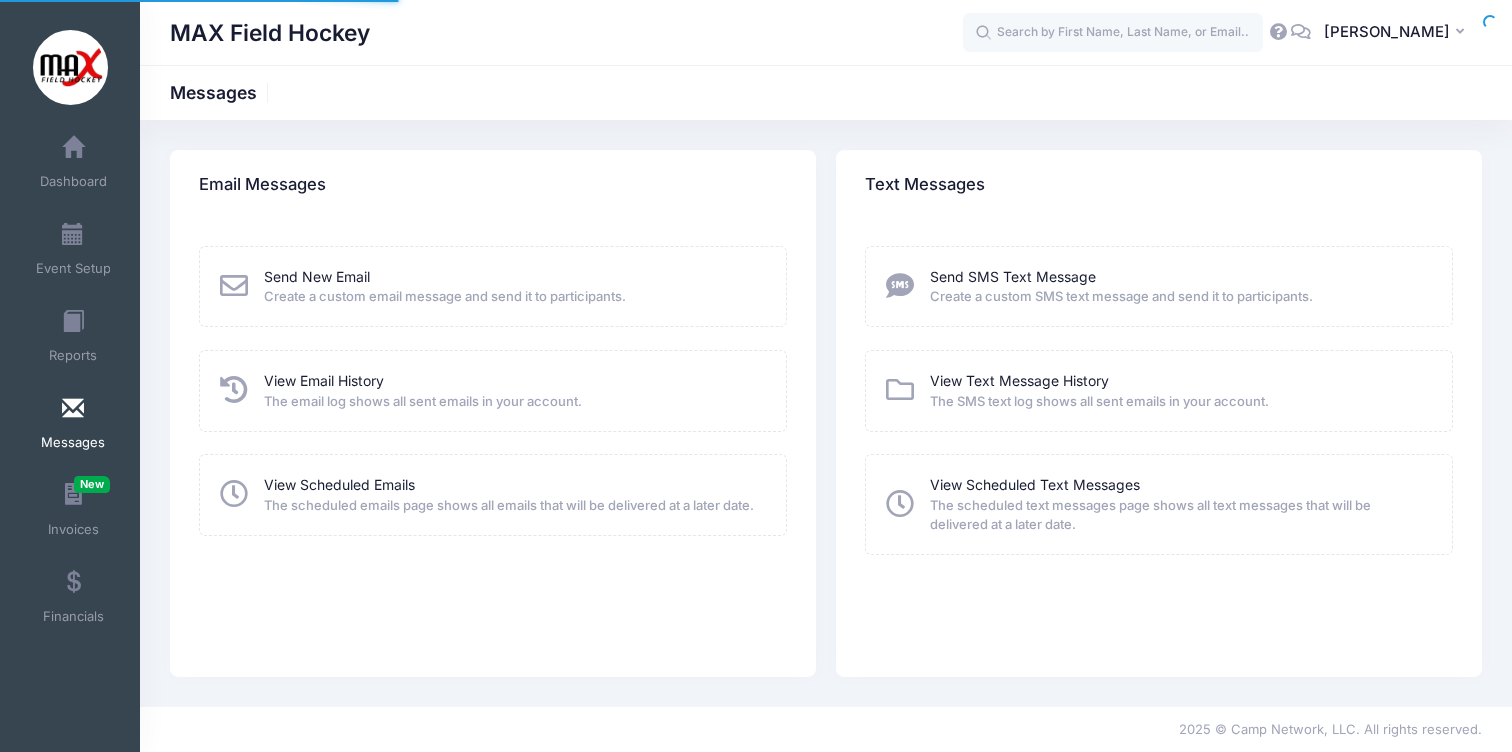 scroll, scrollTop: 0, scrollLeft: 0, axis: both 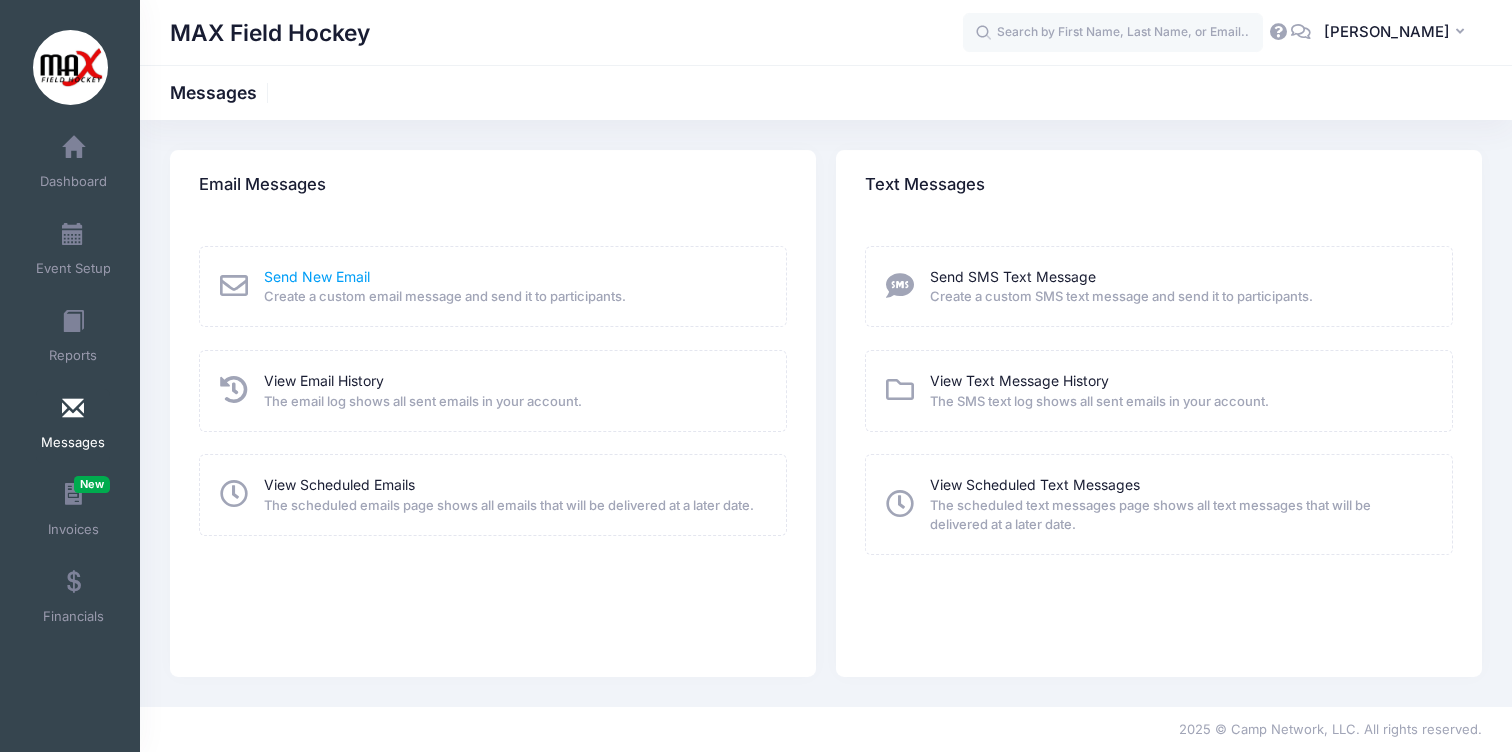 click on "Send New Email" at bounding box center (317, 276) 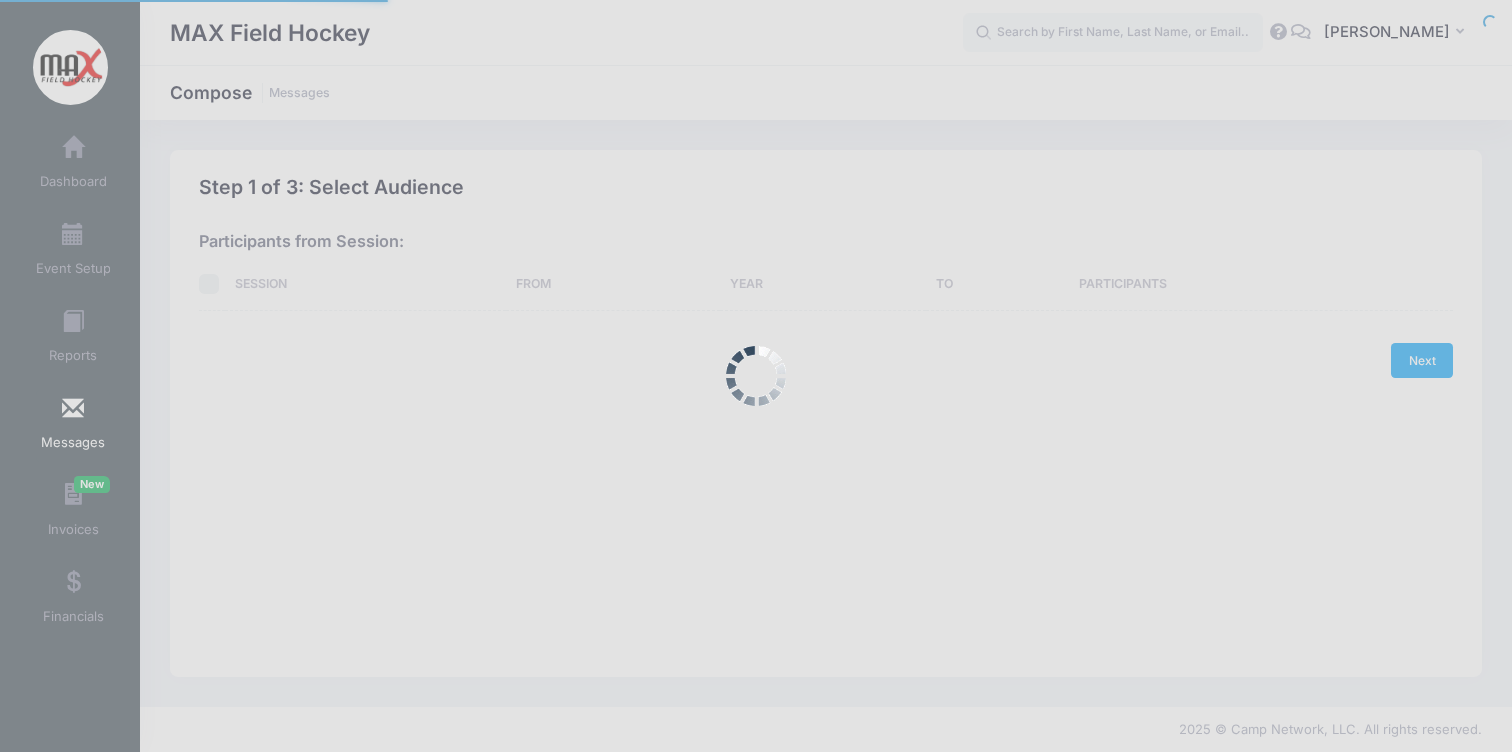 scroll, scrollTop: 0, scrollLeft: 0, axis: both 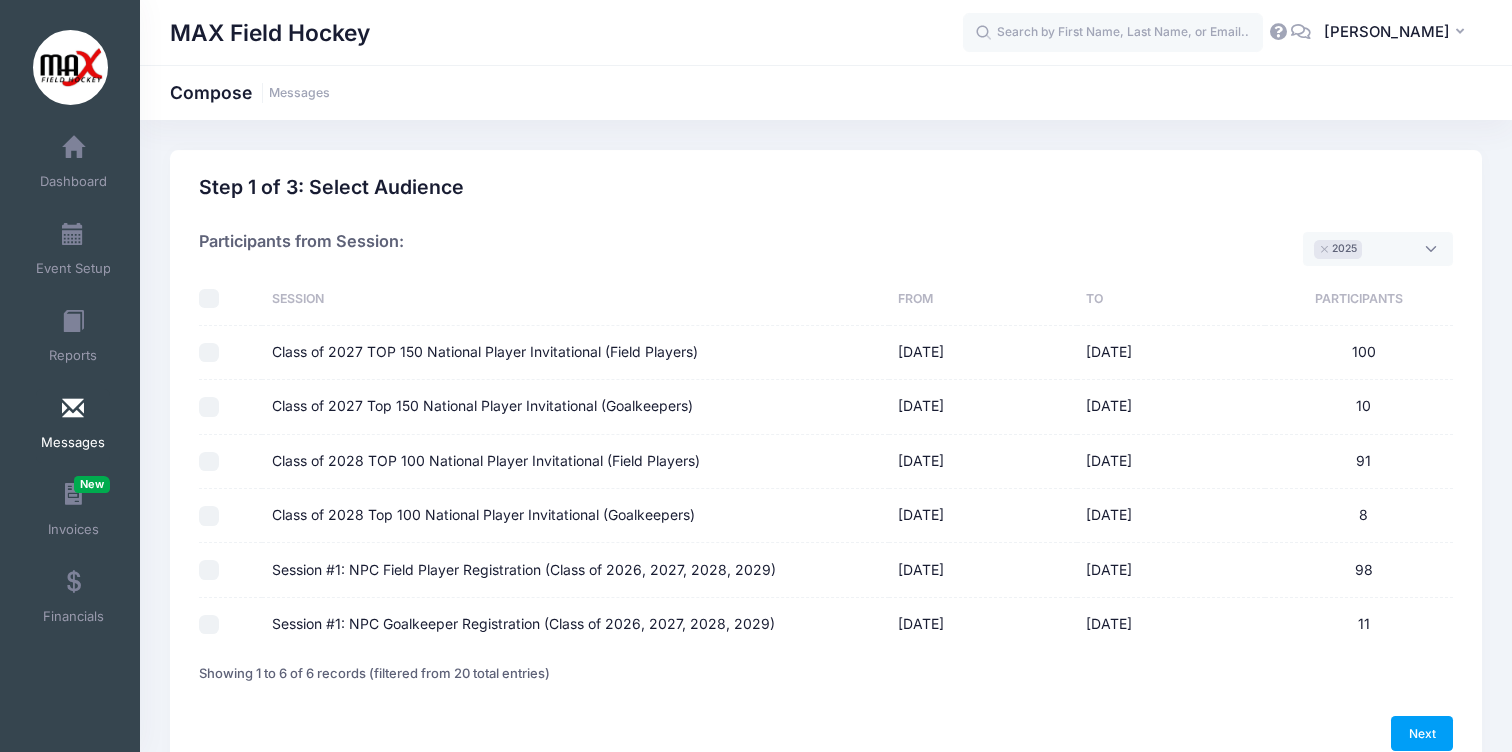 click at bounding box center [230, 570] 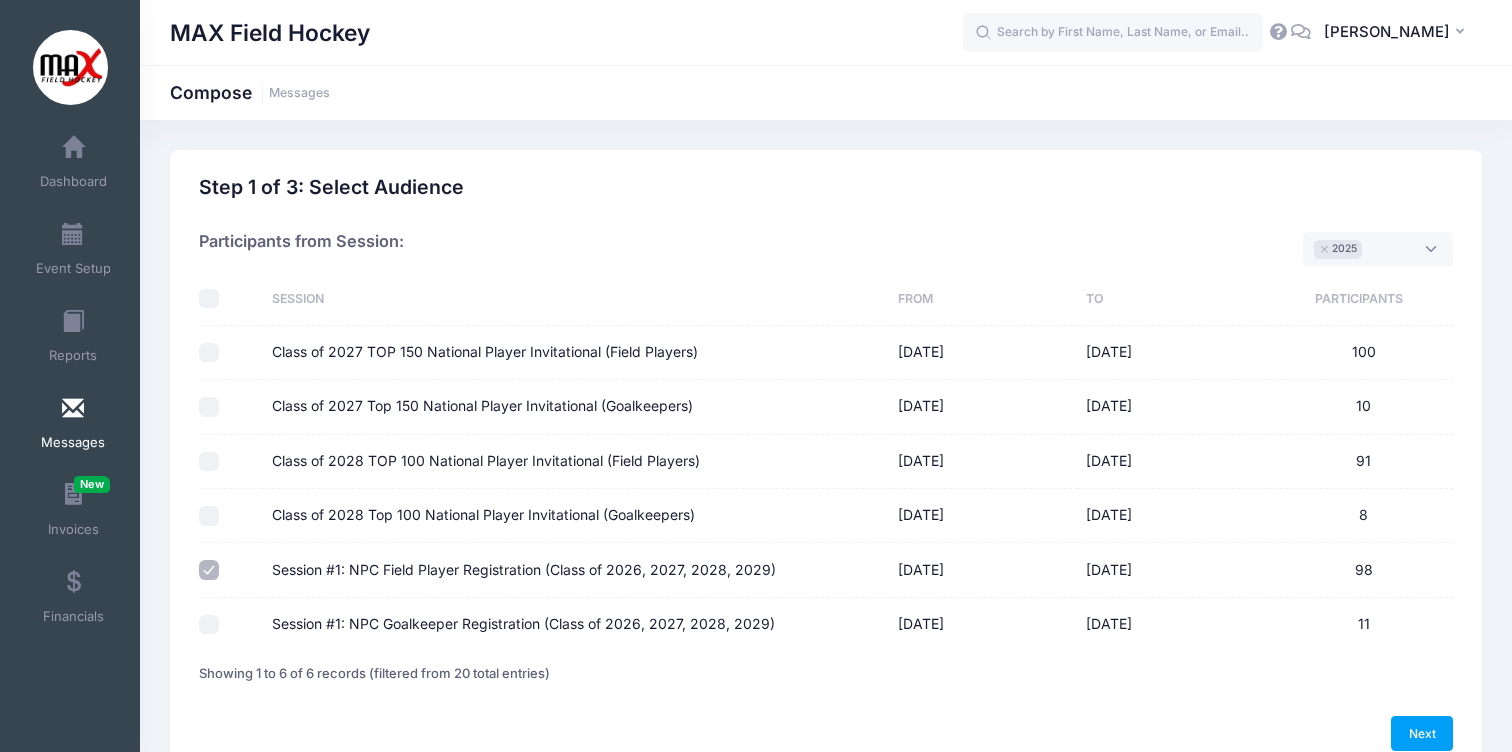click on "Session #1: NPC Goalkeeper Registration (Class of 2026, 2027, 2028, 2029)" at bounding box center (209, 625) 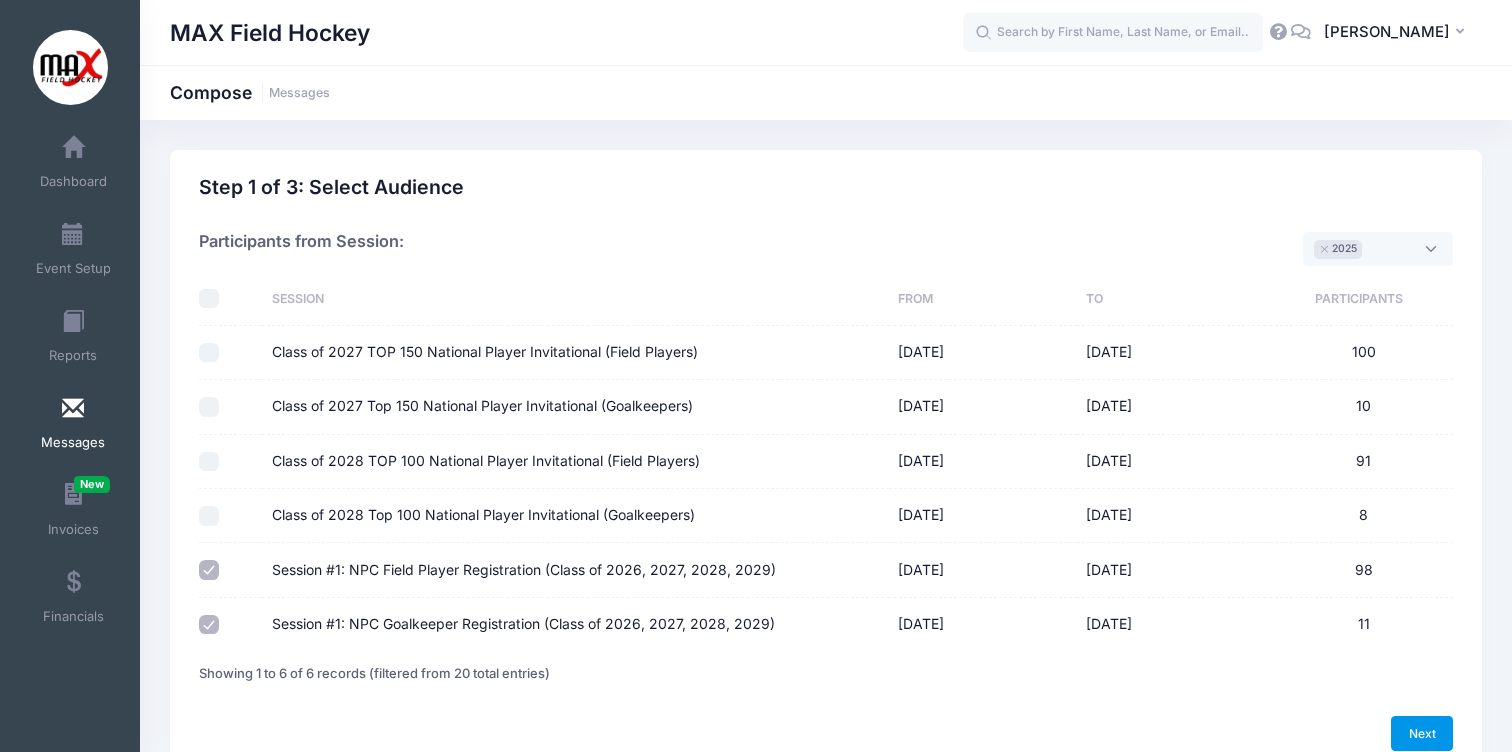 click on "Next" at bounding box center (1422, 733) 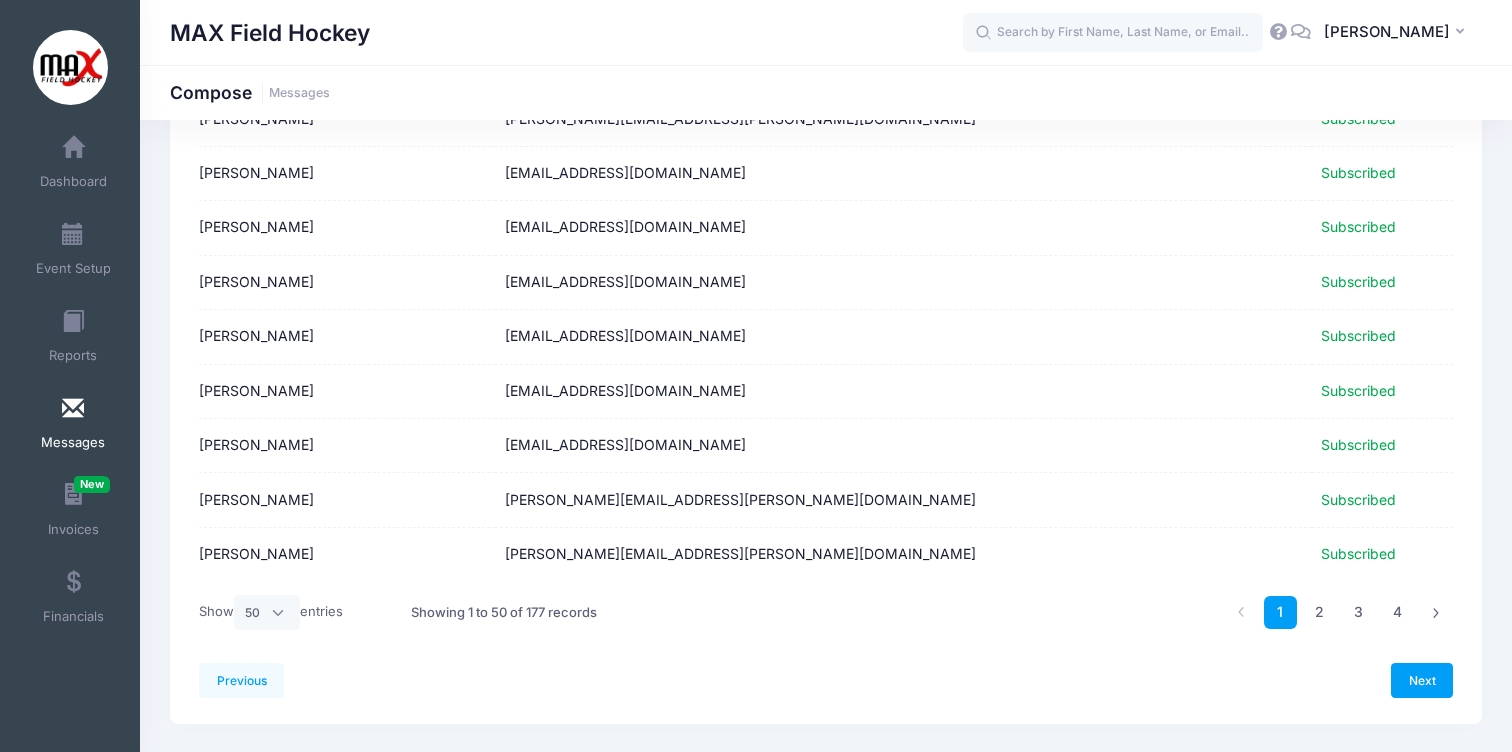 scroll, scrollTop: 2438, scrollLeft: 0, axis: vertical 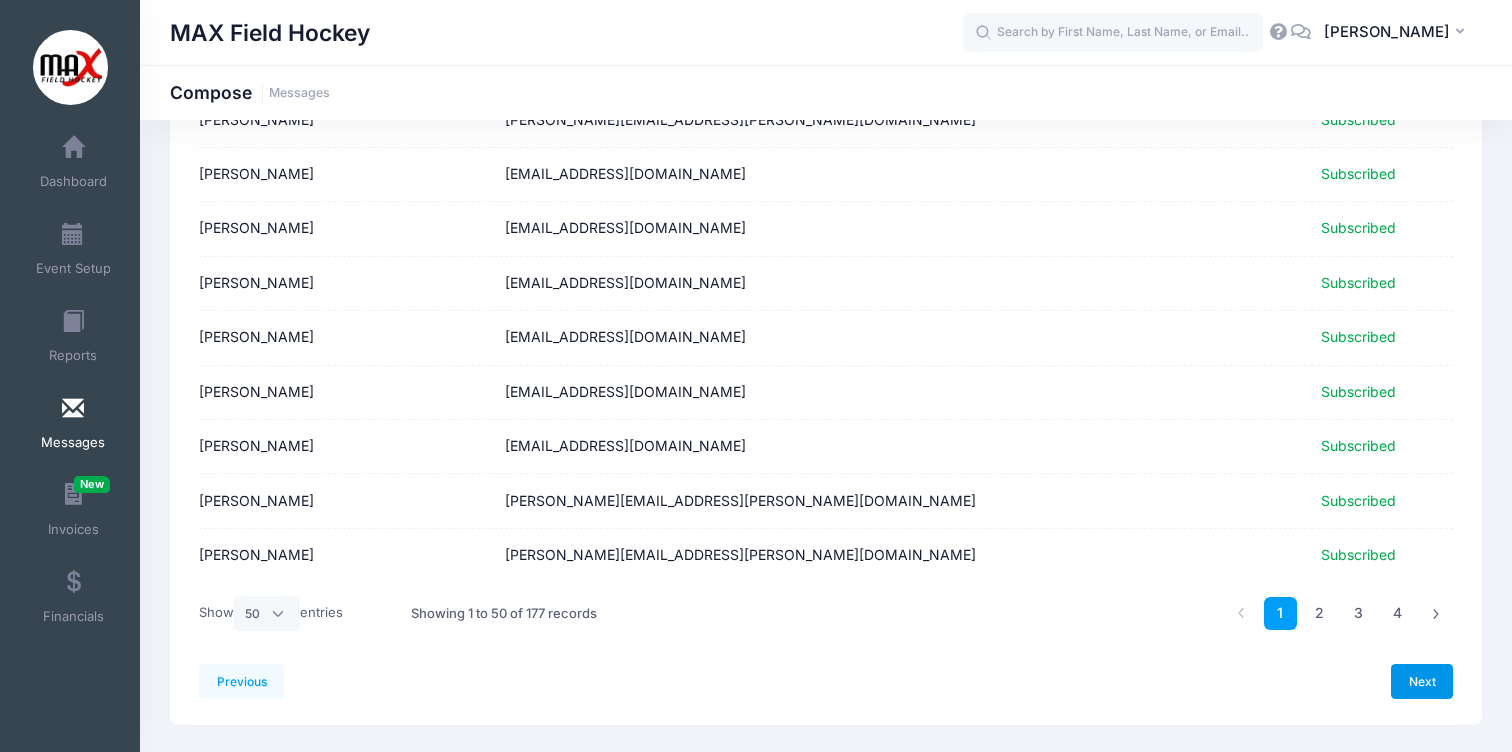 click on "Next" at bounding box center [1422, 681] 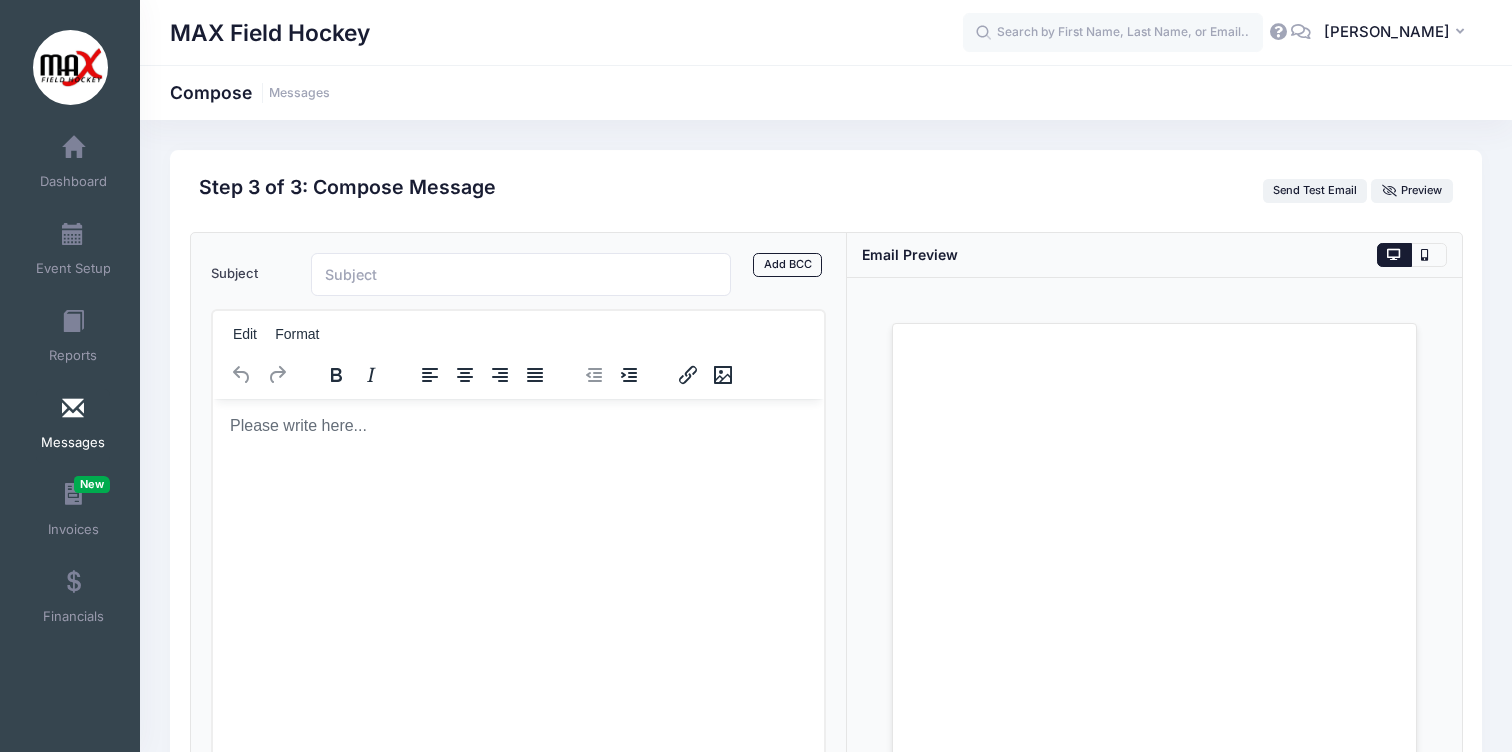 scroll, scrollTop: 0, scrollLeft: 0, axis: both 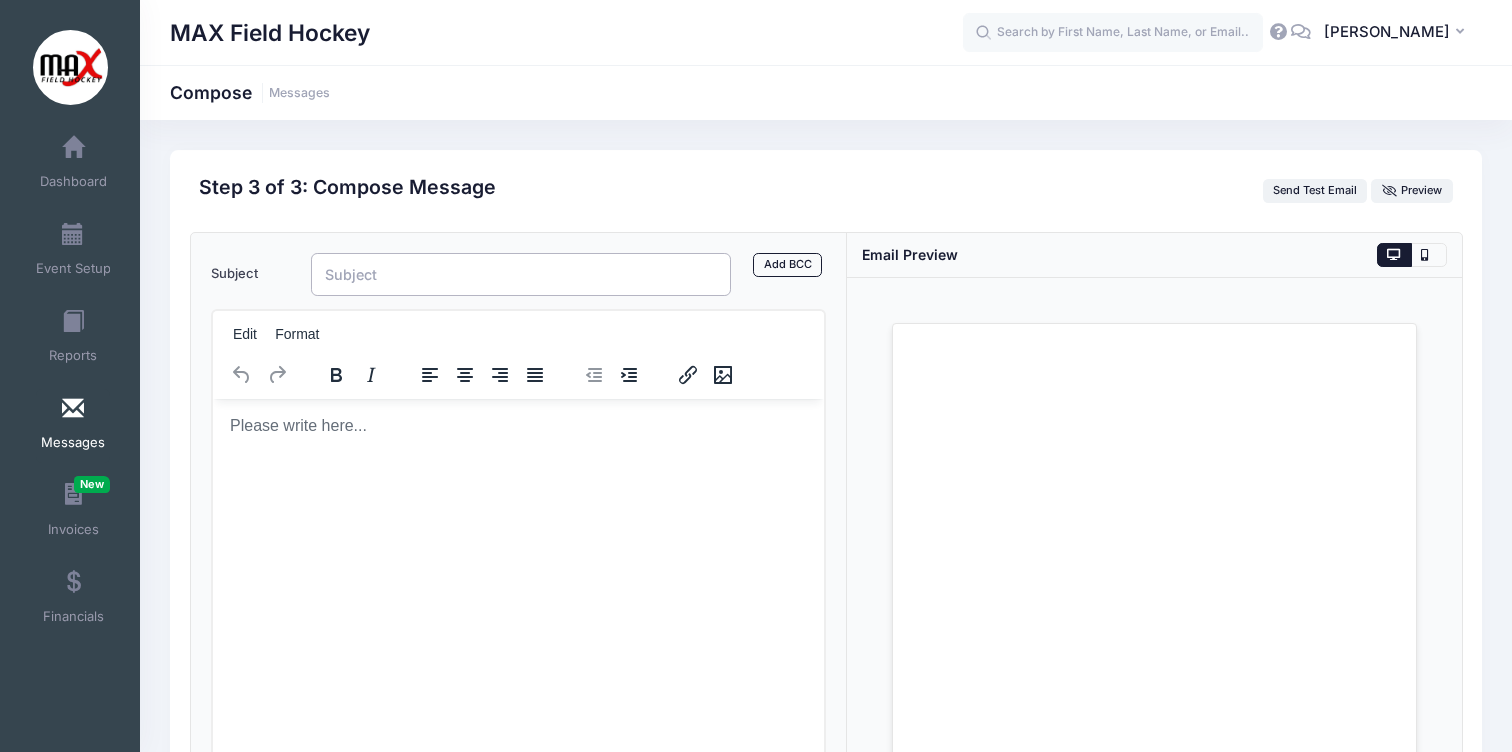 click on "Subject" at bounding box center [521, 274] 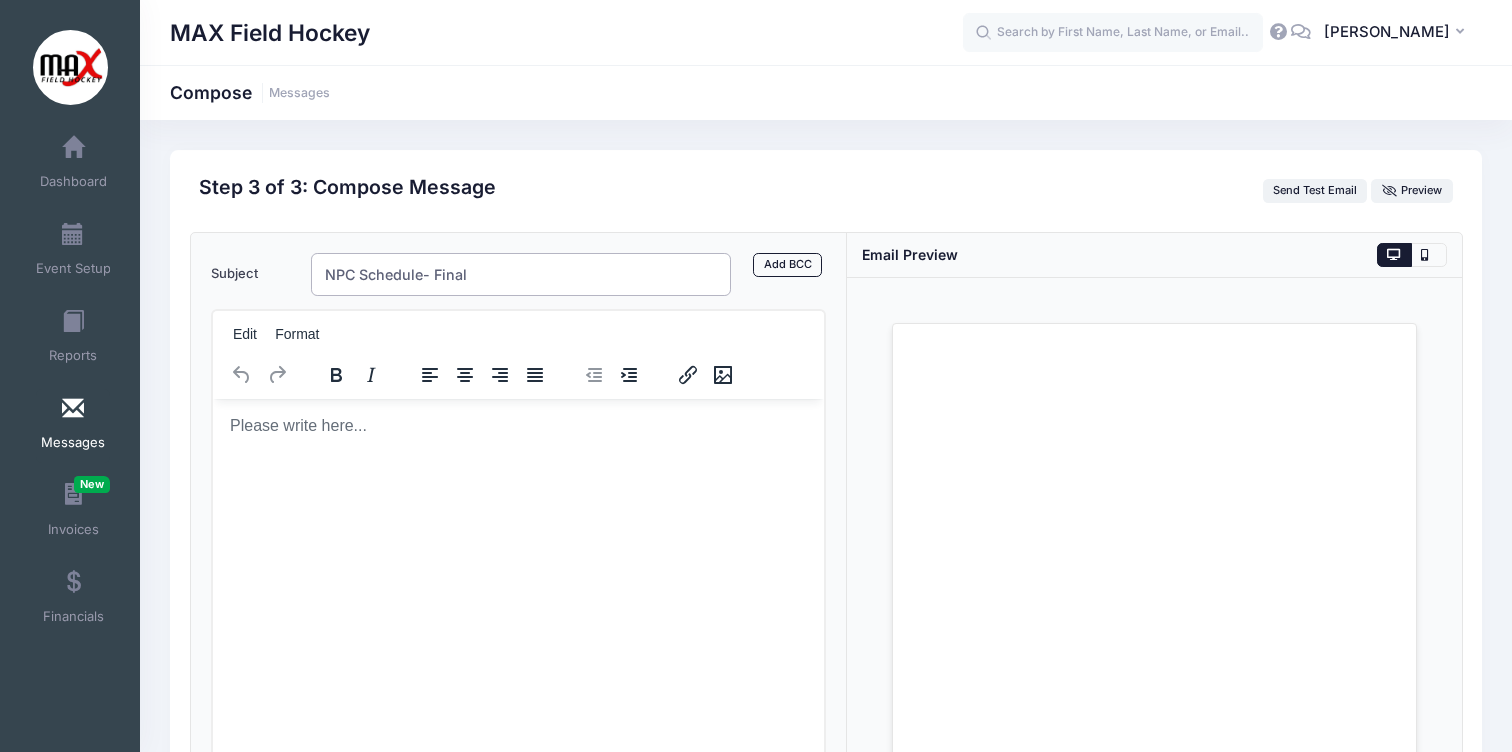 type on "NPC Schedule- Final" 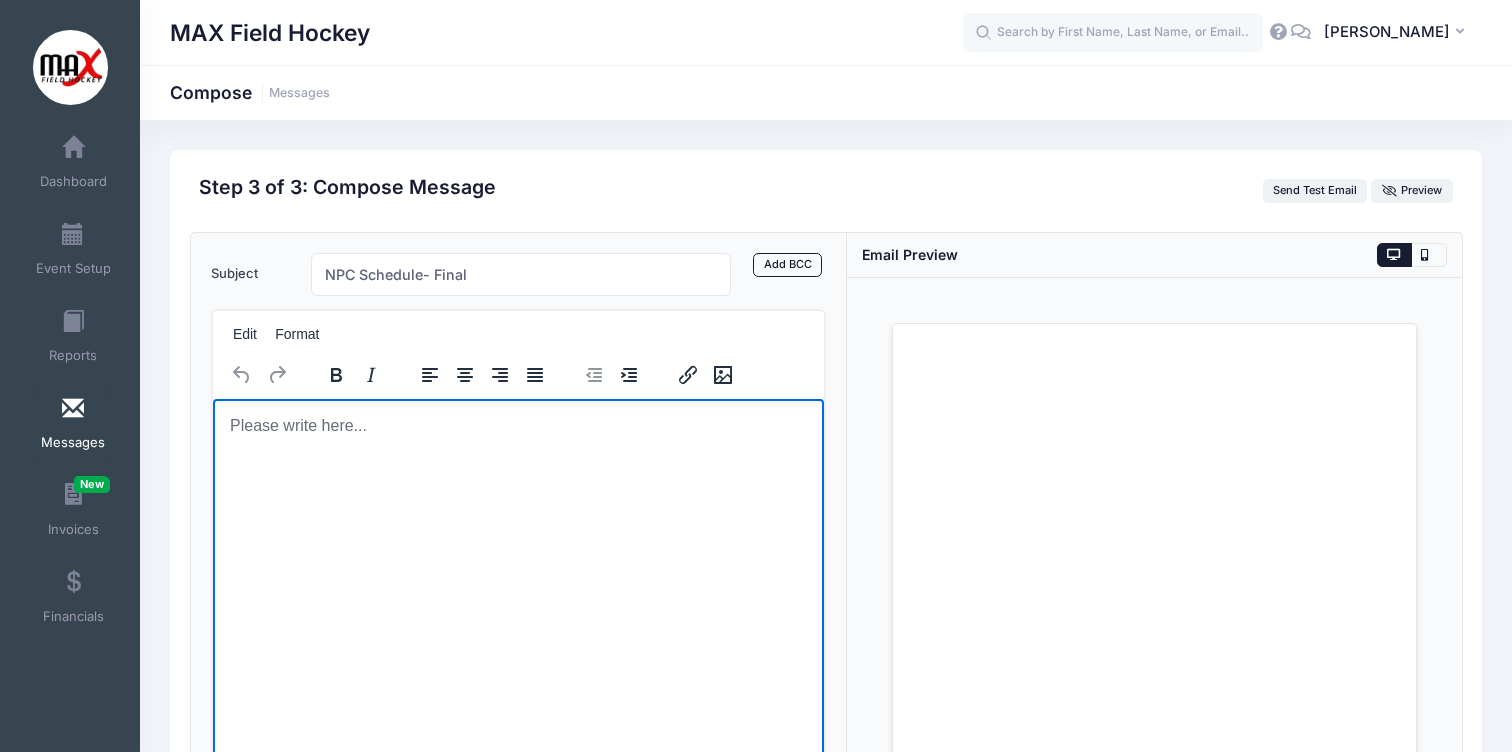 type 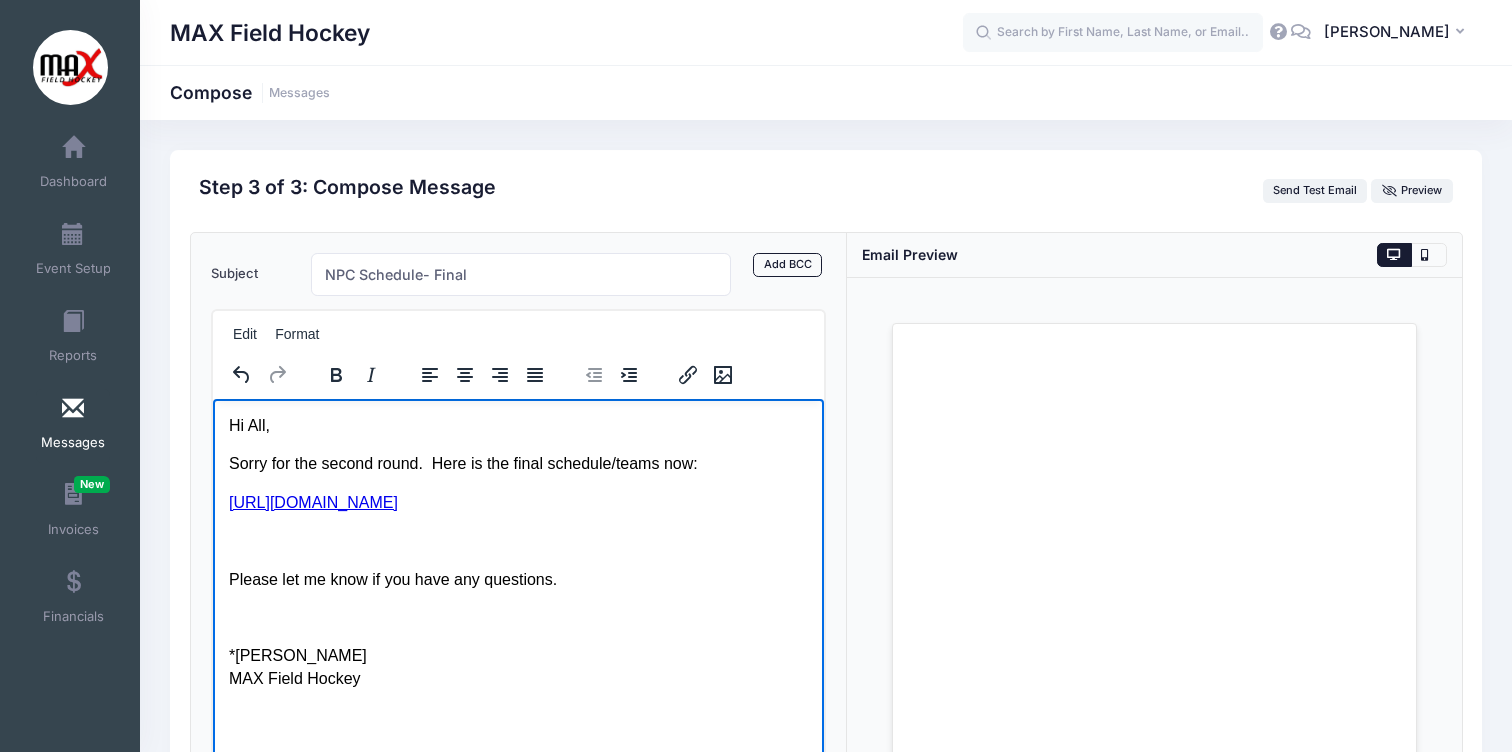 click at bounding box center [517, 540] 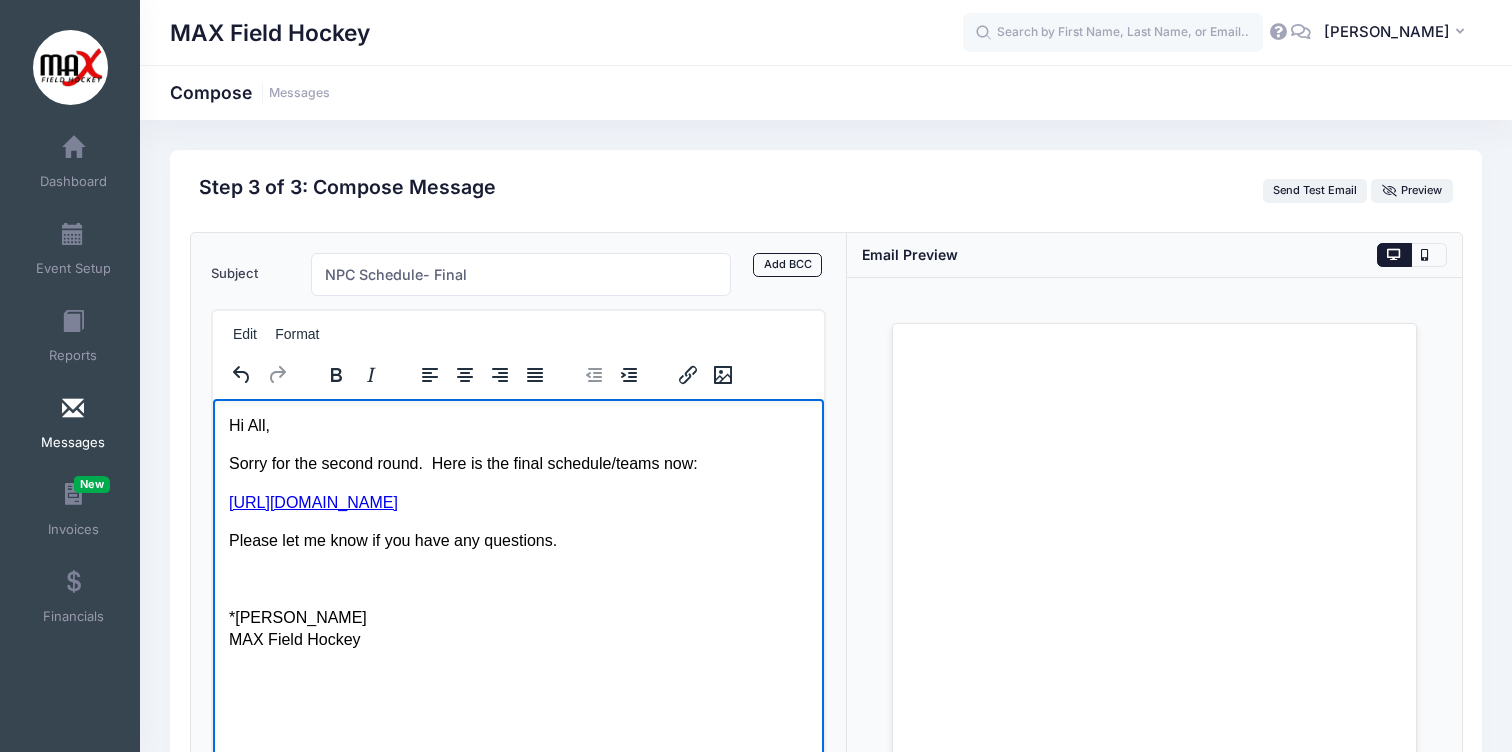 click on "Sorry for the second round.  Here is the final schedule/teams now:" at bounding box center (517, 463) 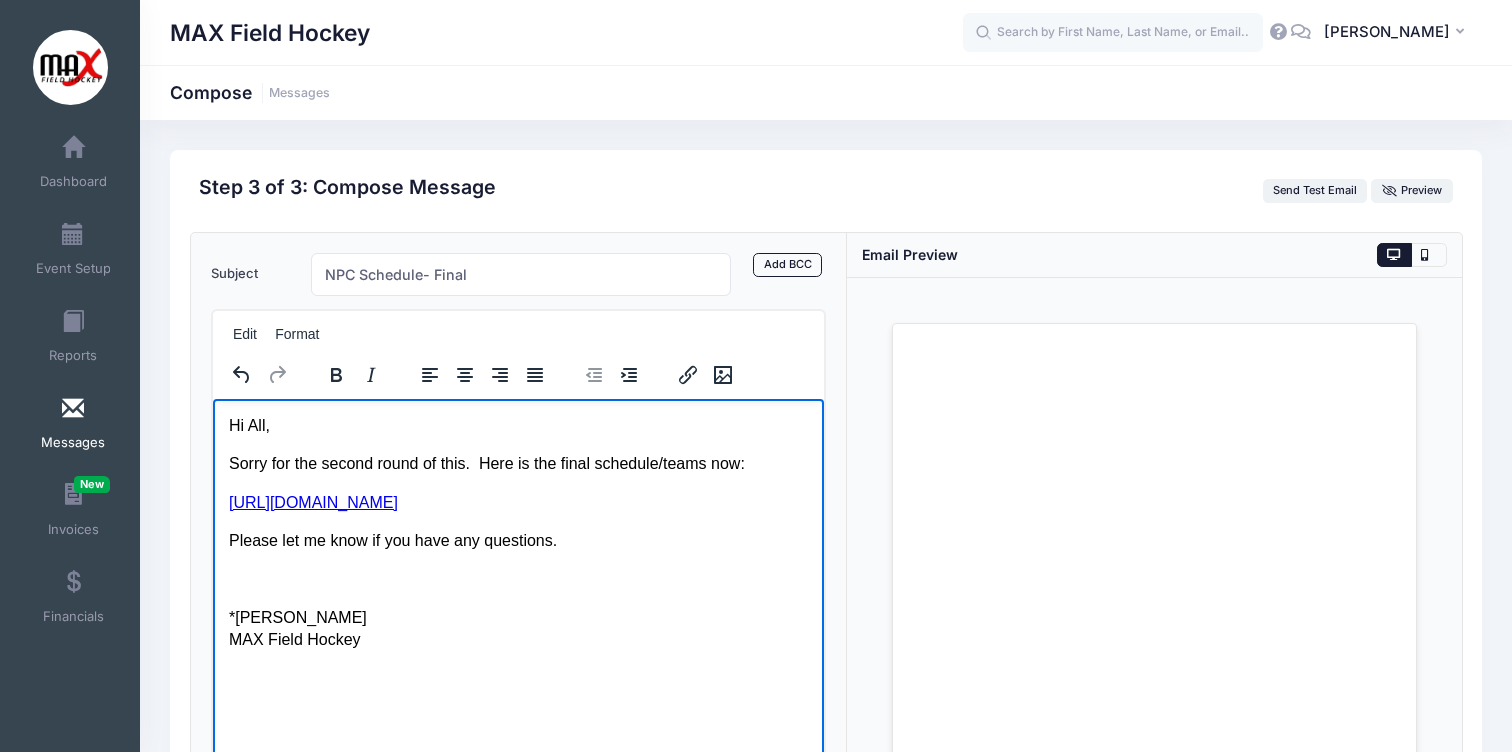 click on "Hi All, Sorry for the second round of this.  Here is the final schedule/teams now: https://nationalplayercombine.com/2025-session1-details/ Please let me know if you have any questions. *Stephanie MAX Field Hockey" at bounding box center [517, 532] 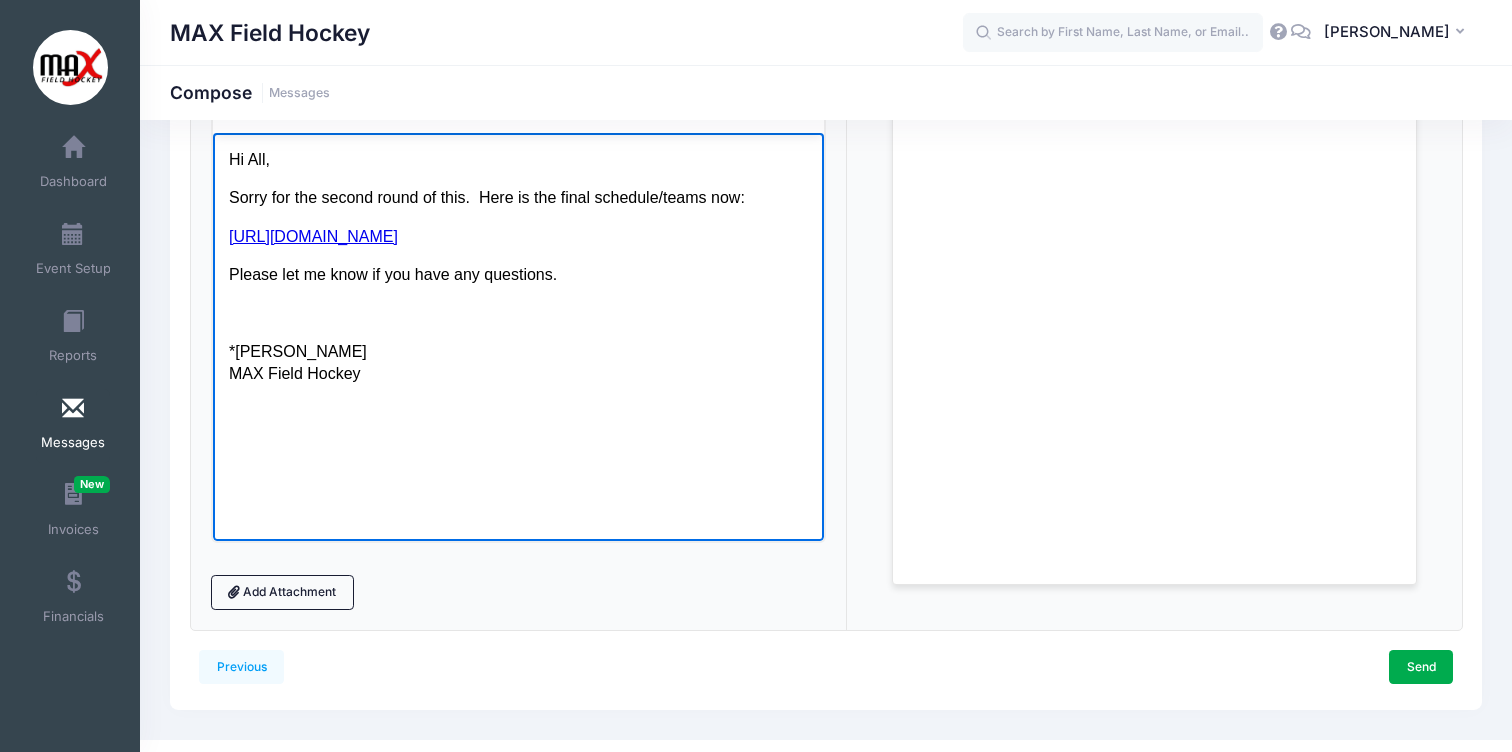 scroll, scrollTop: 292, scrollLeft: 0, axis: vertical 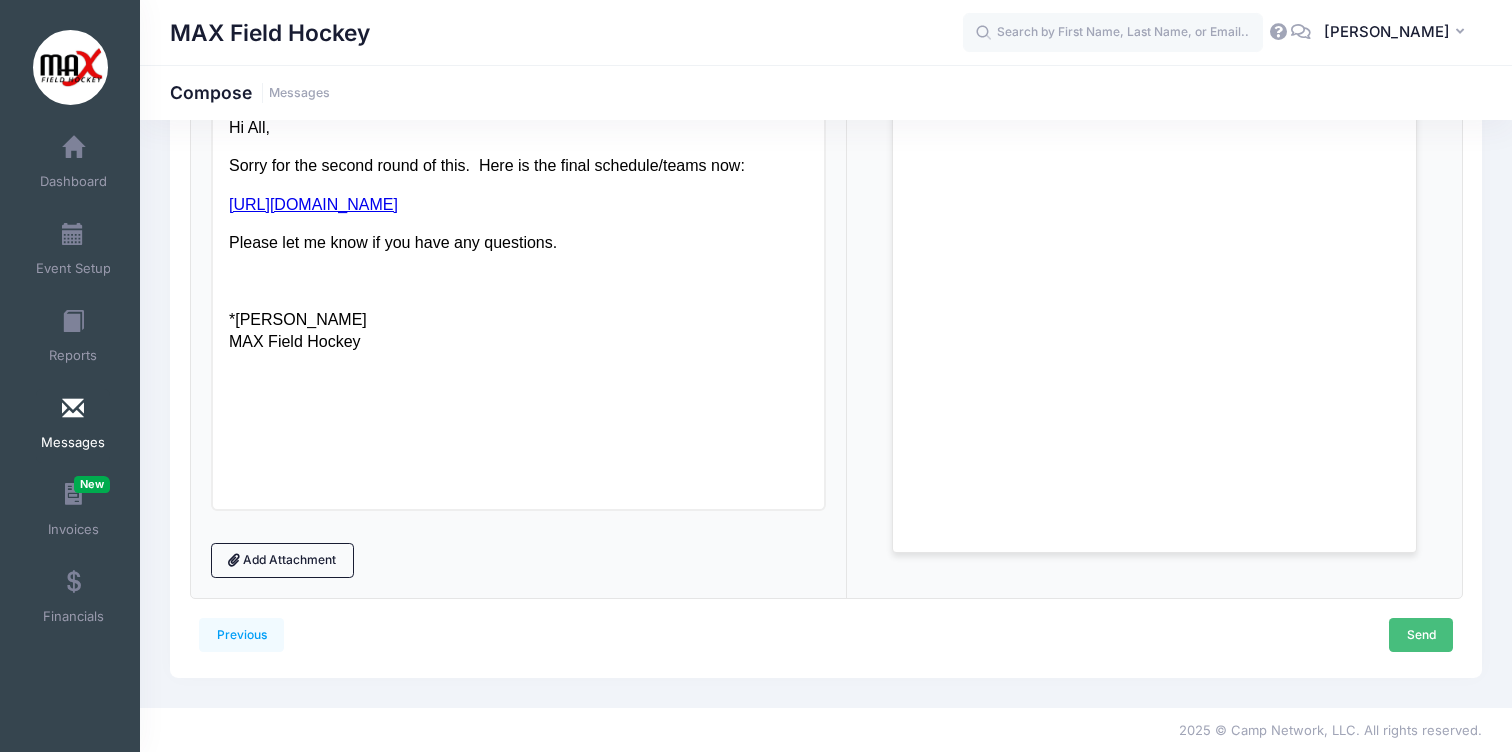 click on "Send" at bounding box center (1421, 635) 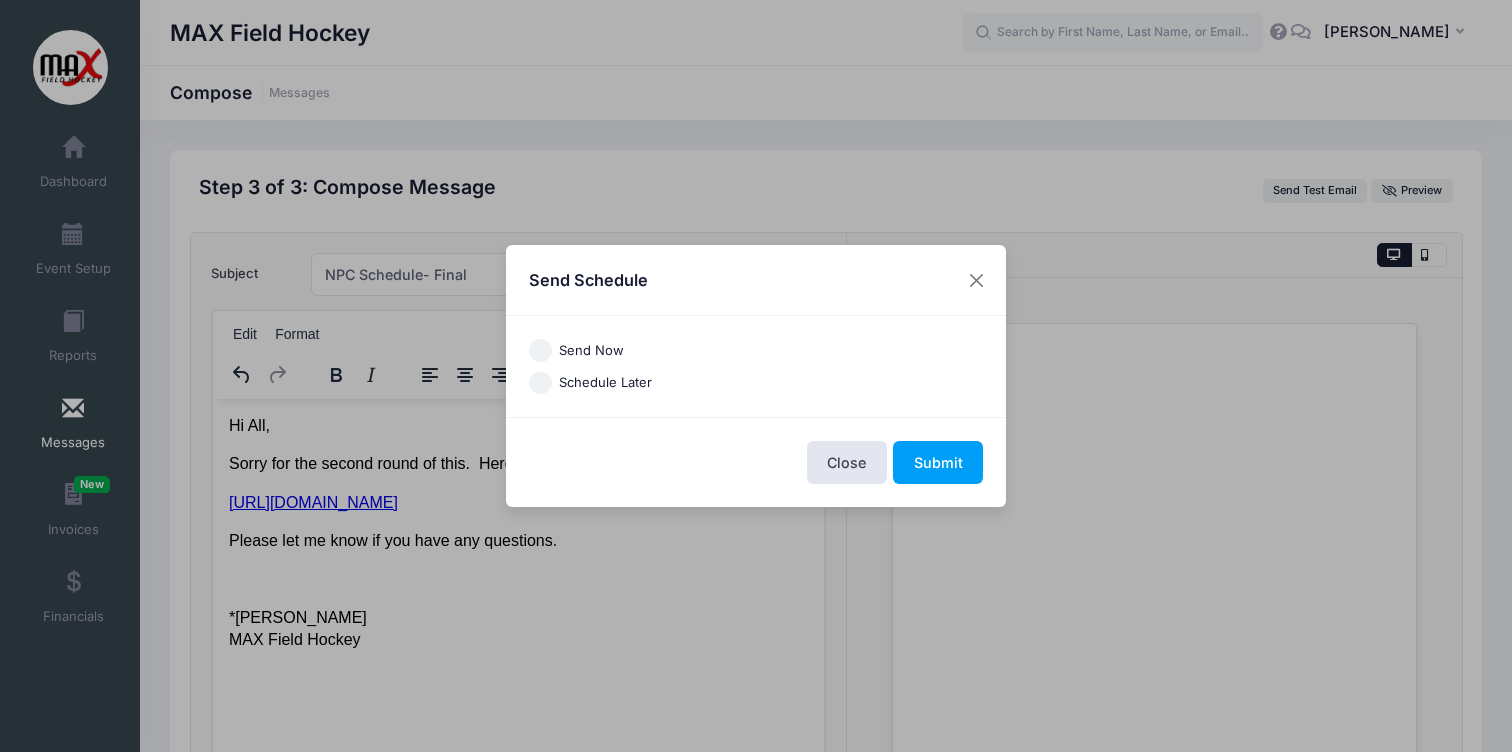 click on "Send Now" at bounding box center (540, 350) 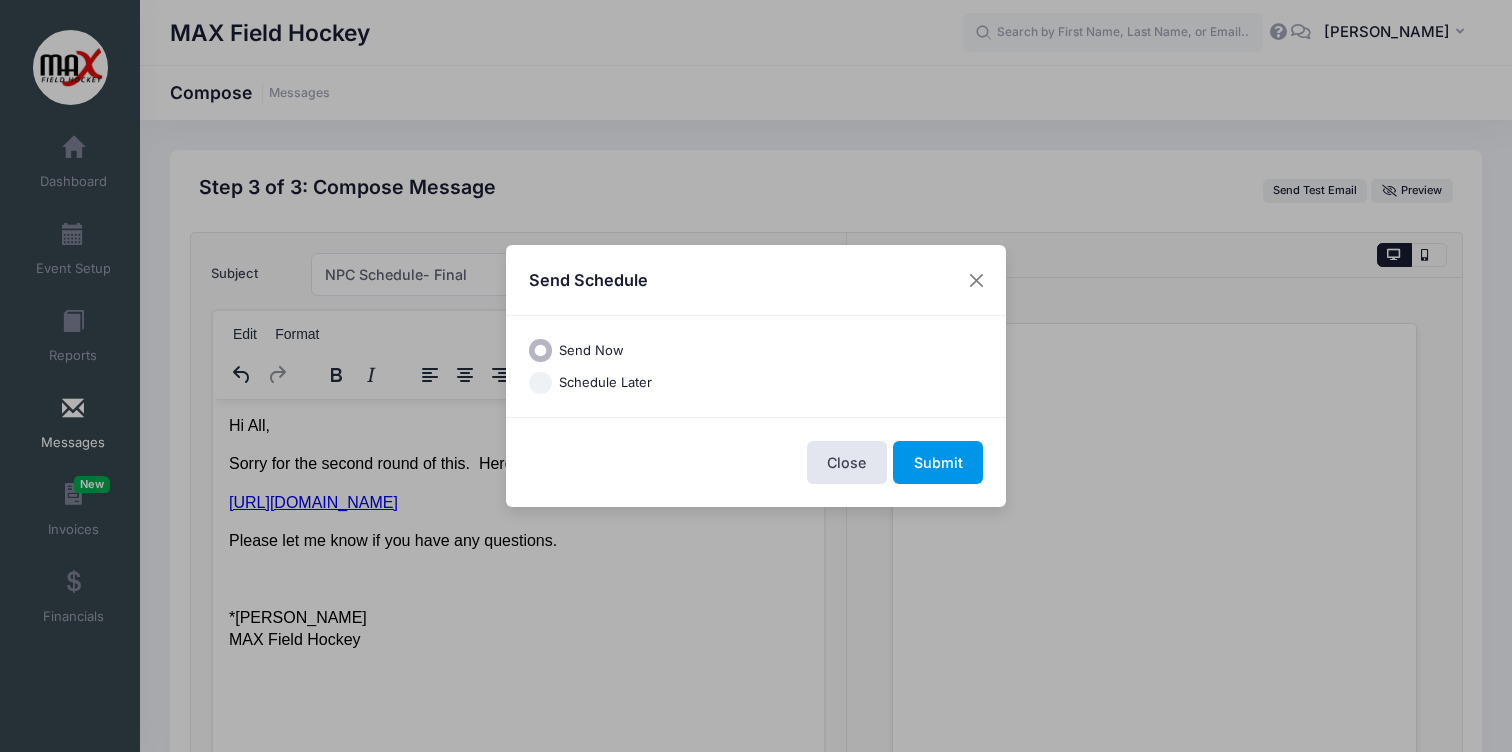 click on "Submit" at bounding box center [938, 462] 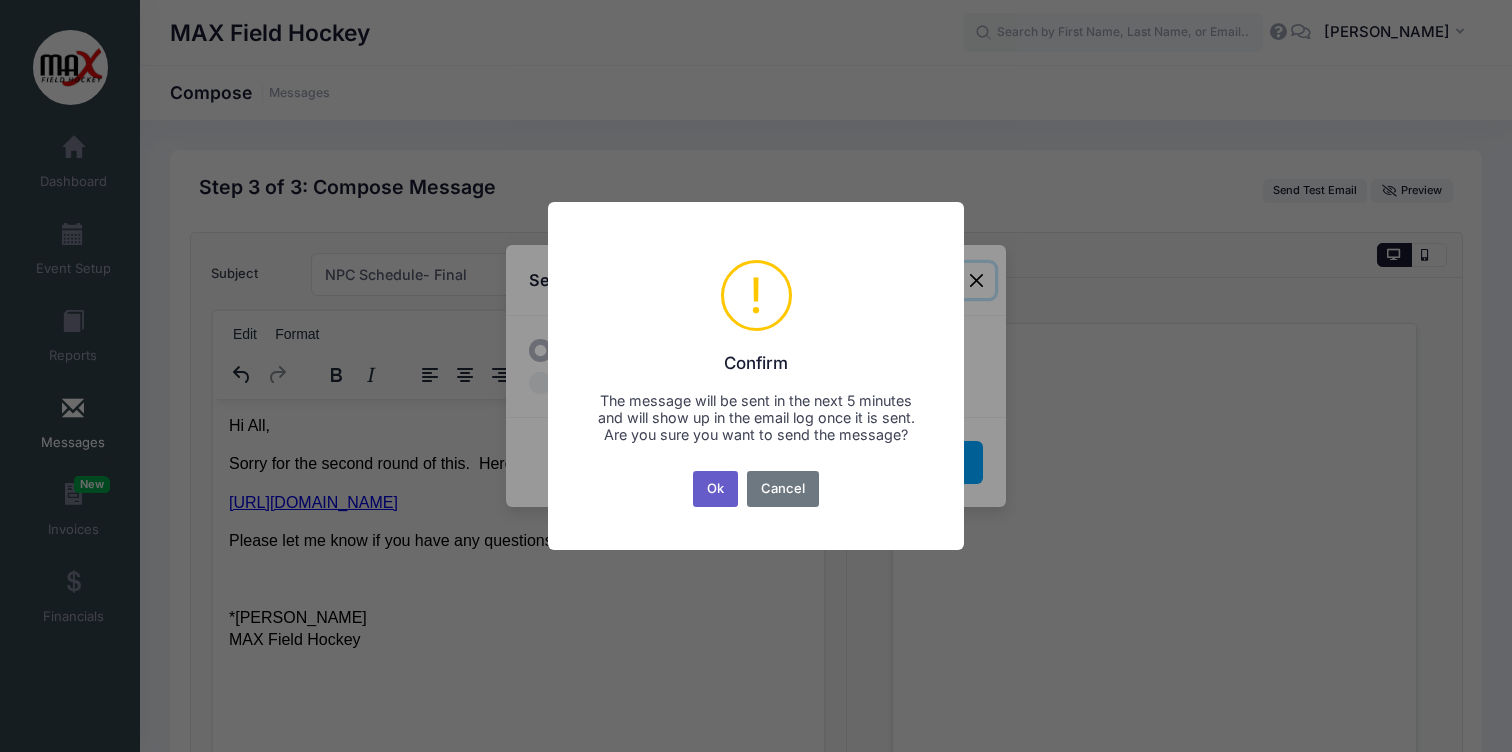 click on "Ok" at bounding box center [716, 489] 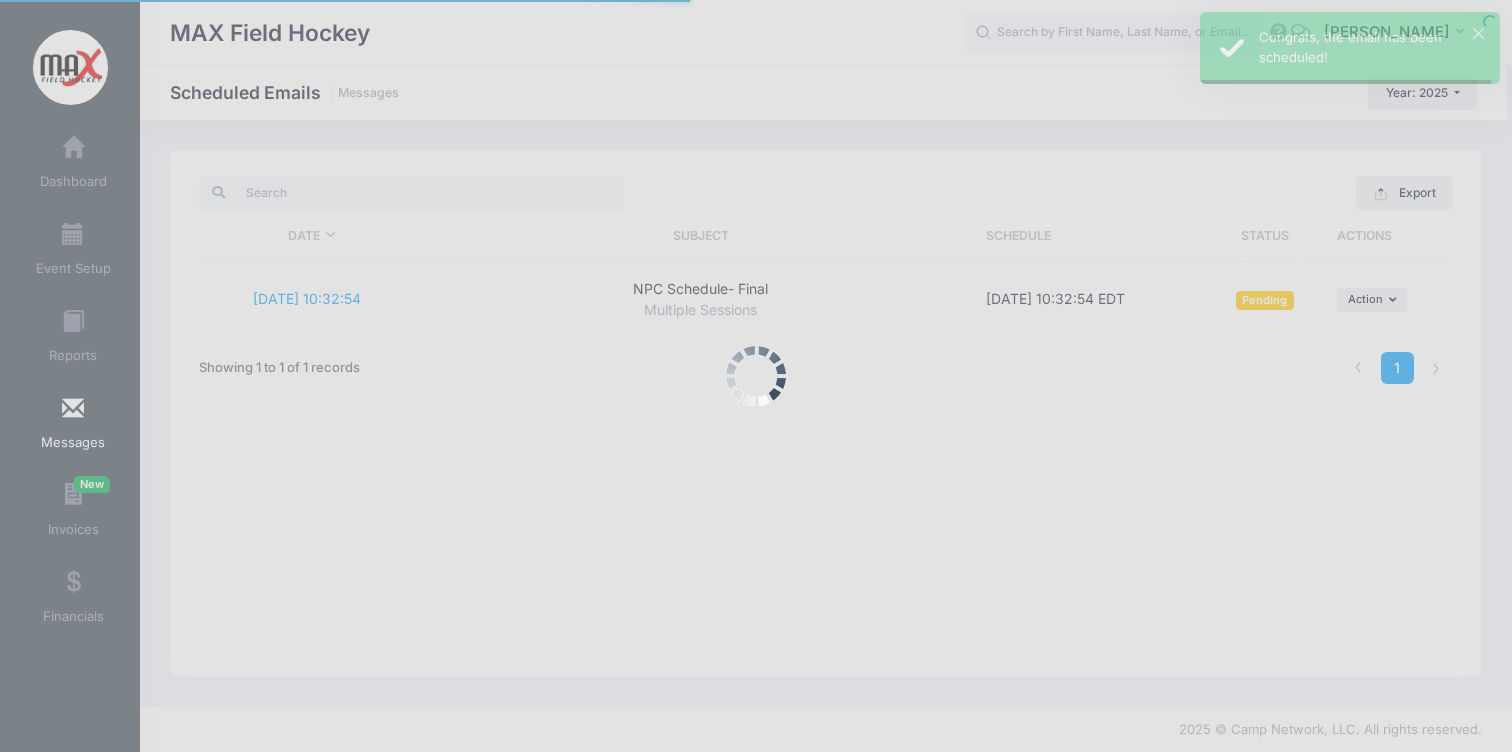 scroll, scrollTop: 0, scrollLeft: 0, axis: both 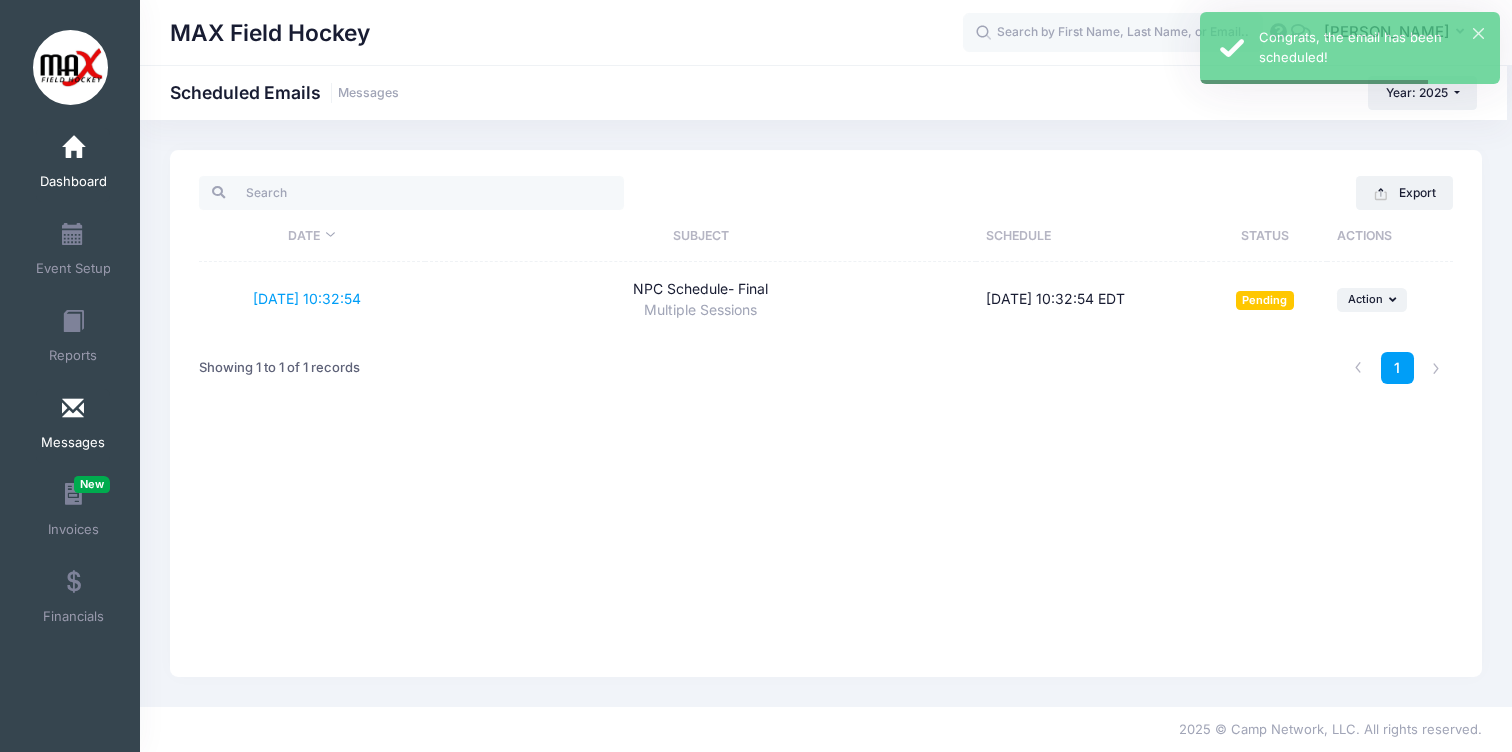 click on "Dashboard" at bounding box center [73, 165] 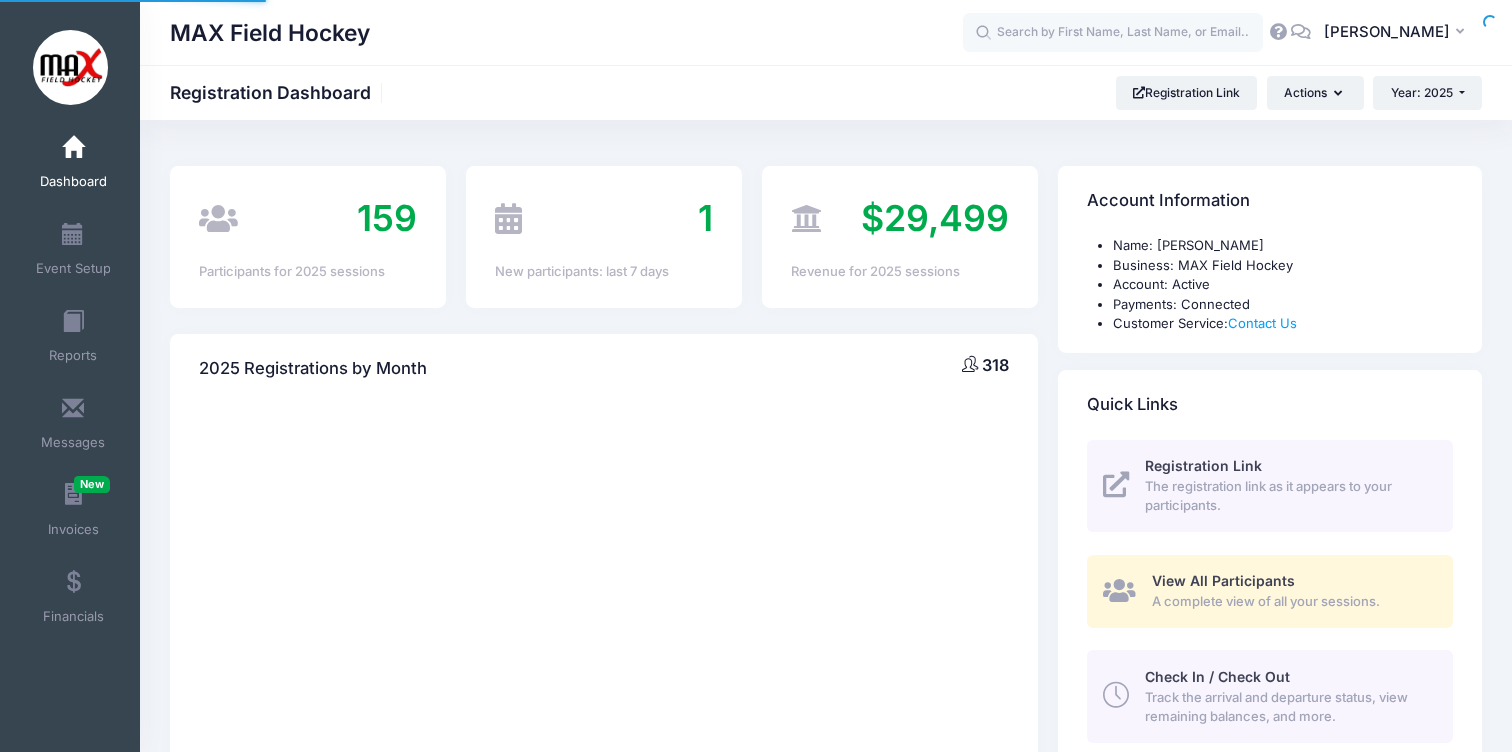 scroll, scrollTop: 0, scrollLeft: 0, axis: both 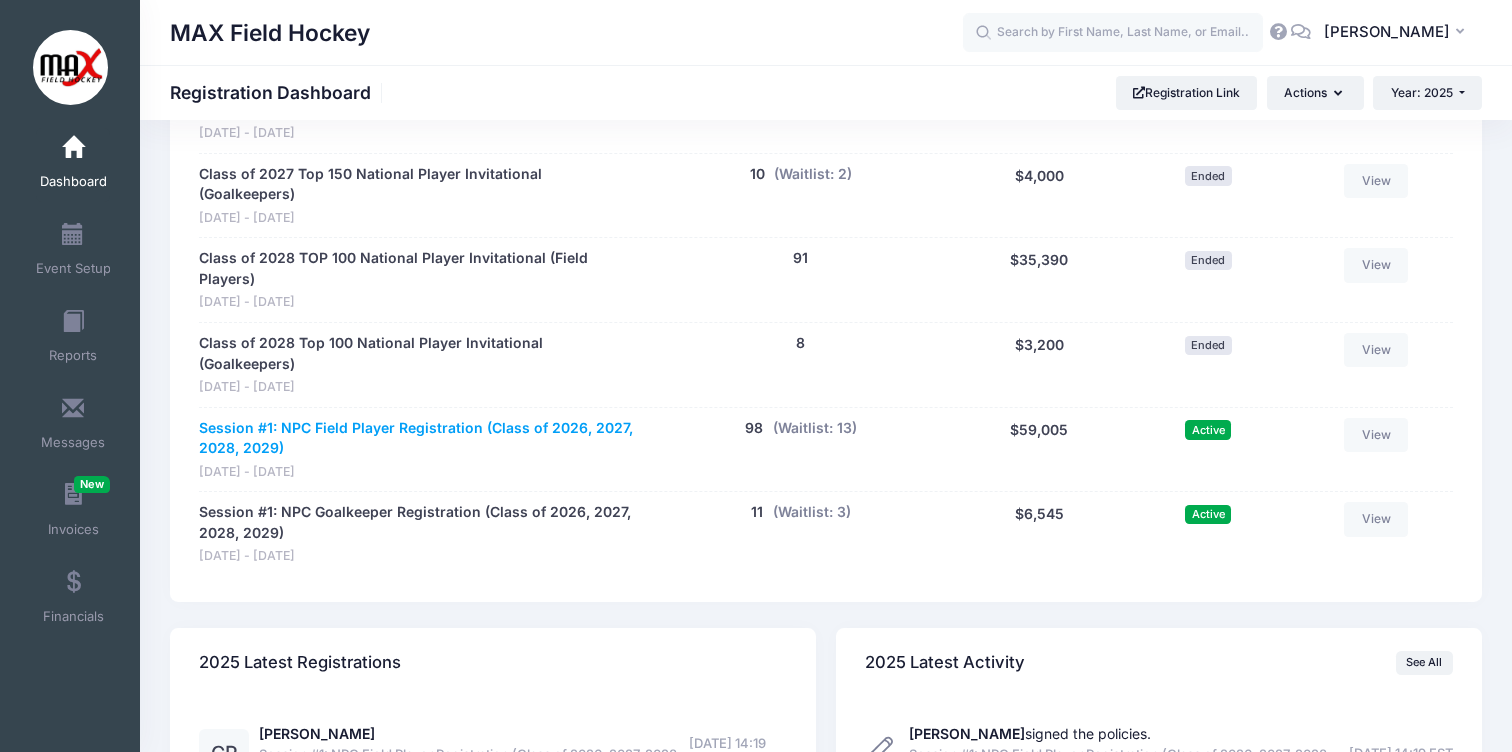 click on "Session #1: NPC Field Player Registration (Class of 2026, 2027, 2028, 2029)" at bounding box center (420, 439) 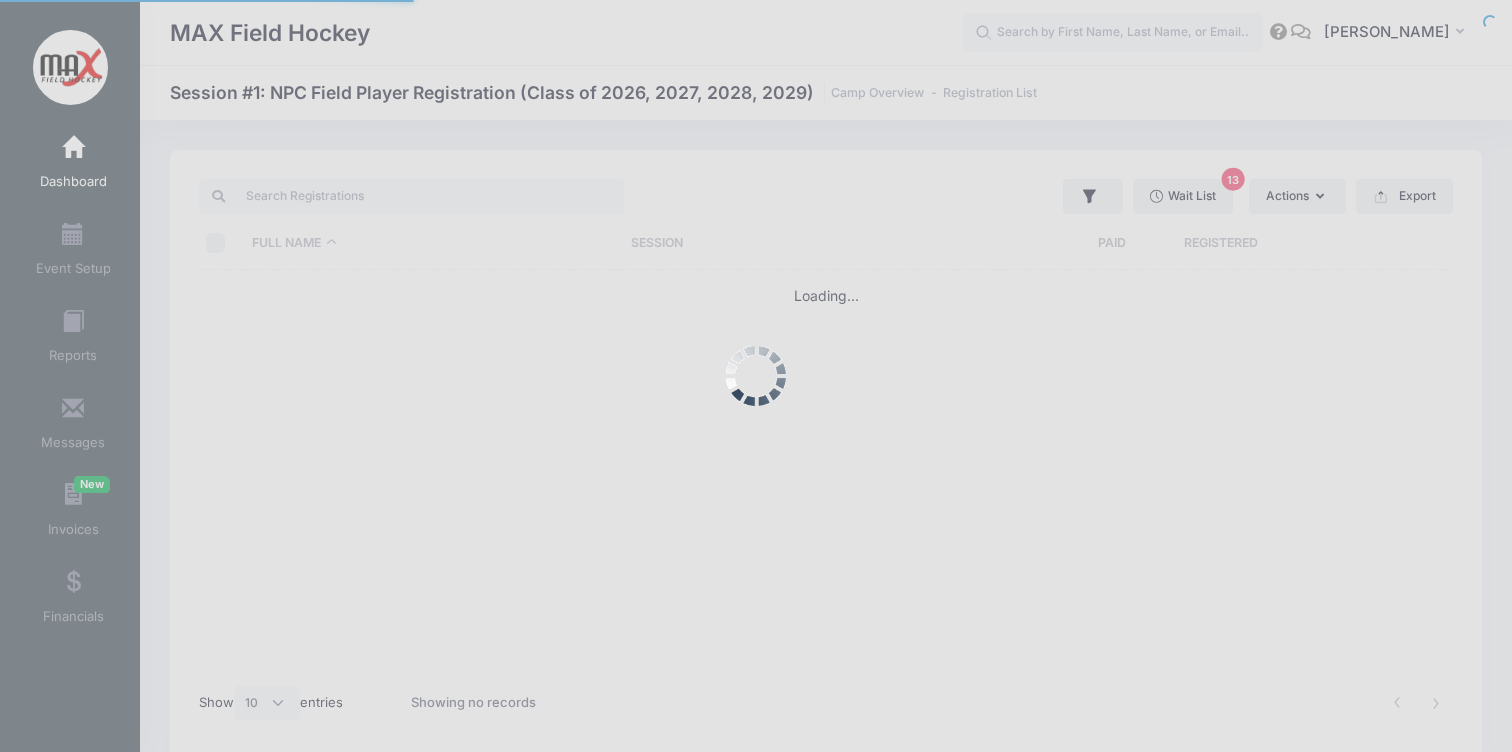 select on "10" 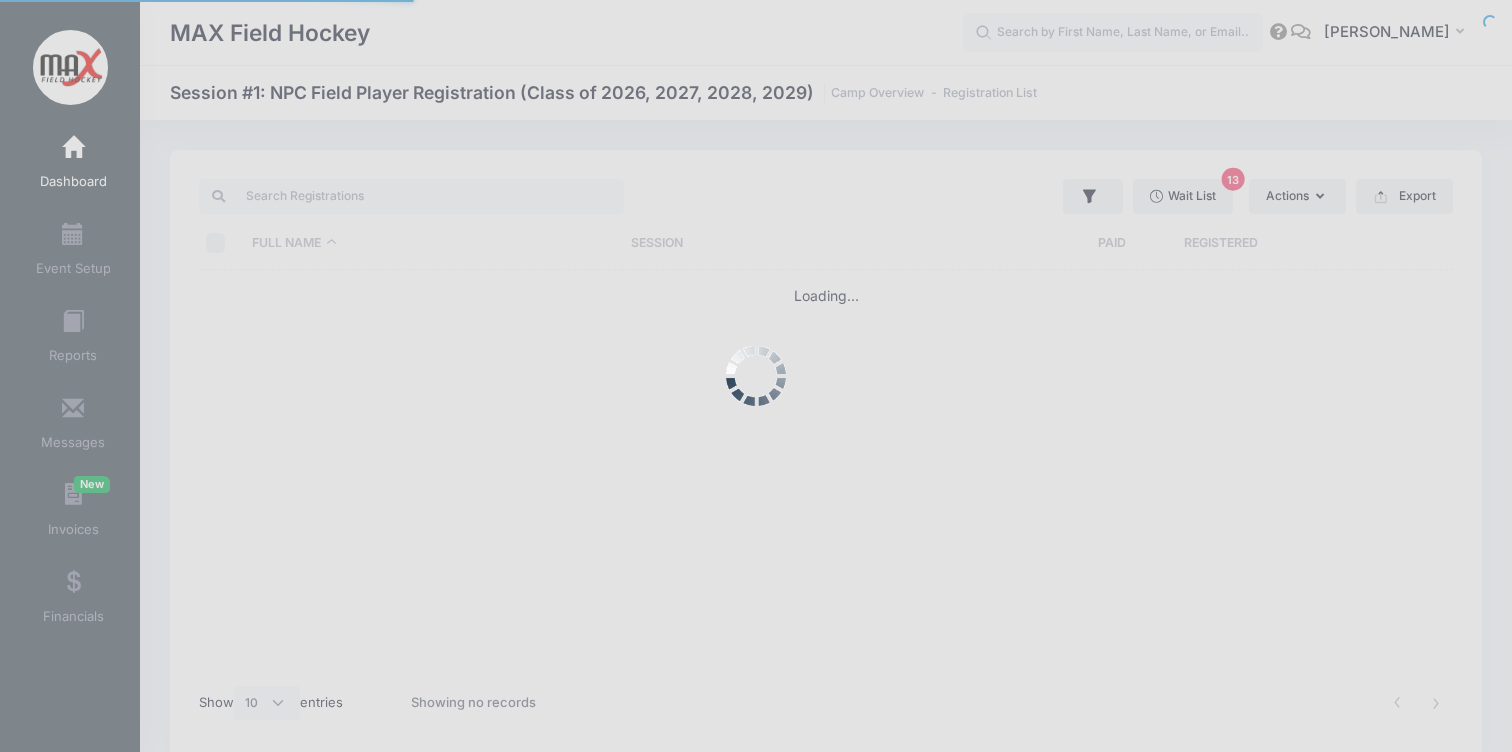 scroll, scrollTop: 0, scrollLeft: 0, axis: both 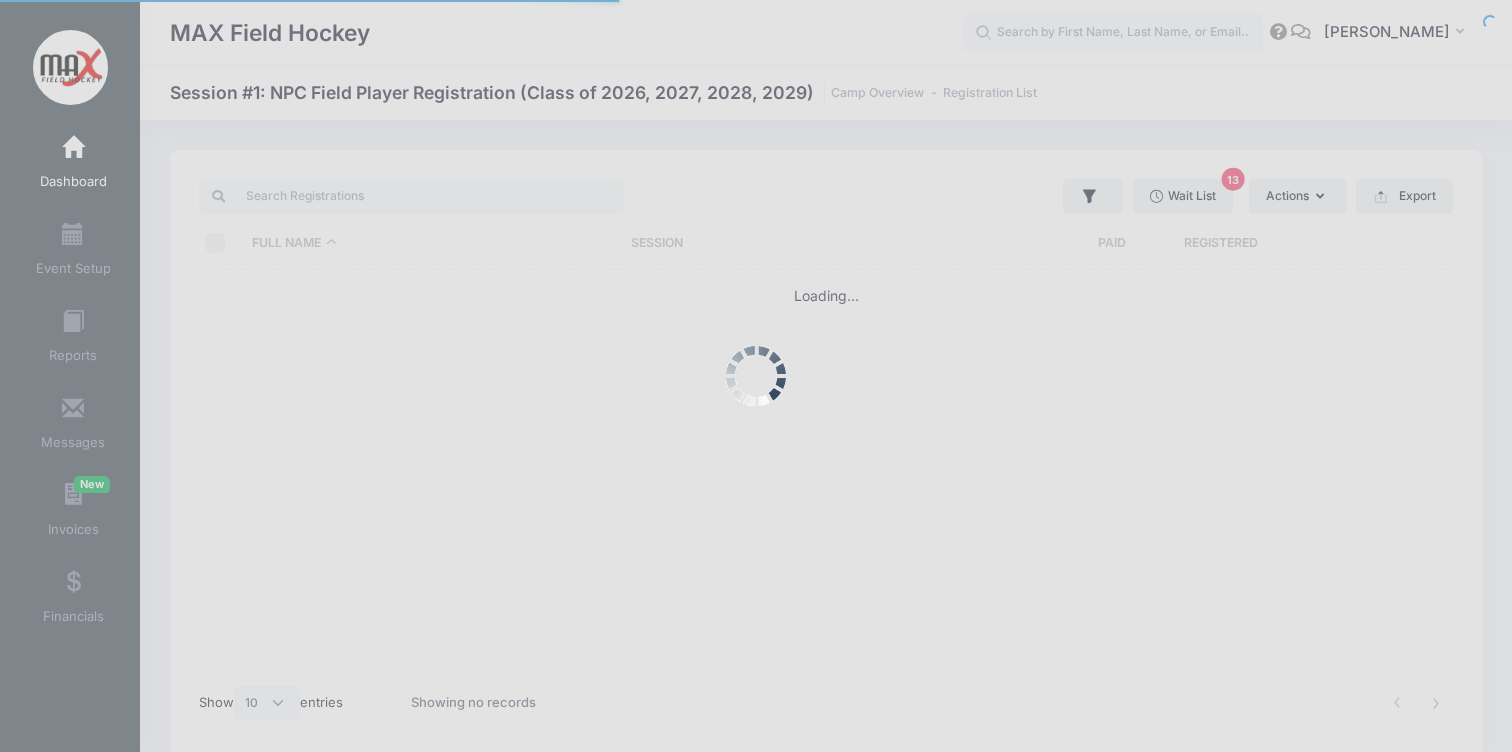 click at bounding box center (756, 376) 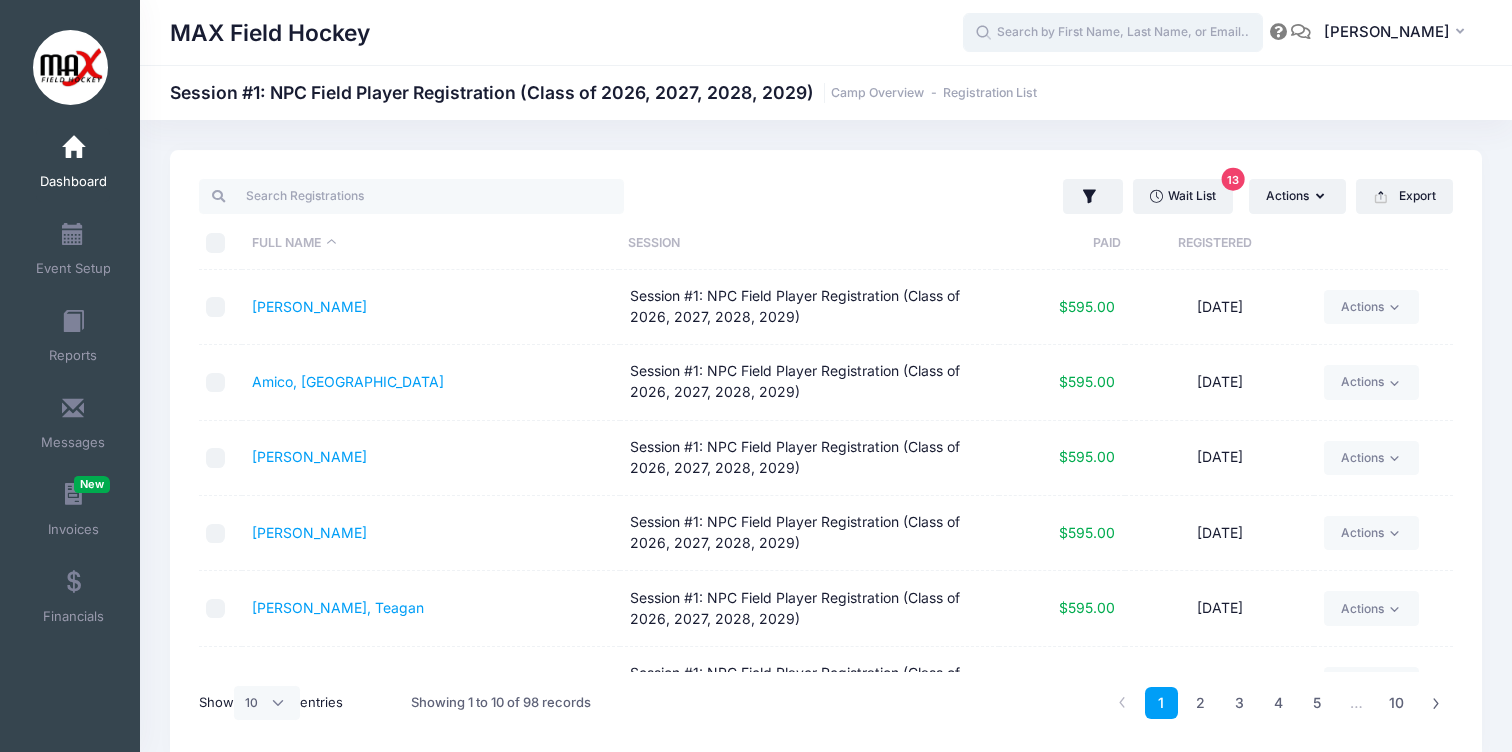 click at bounding box center [1113, 33] 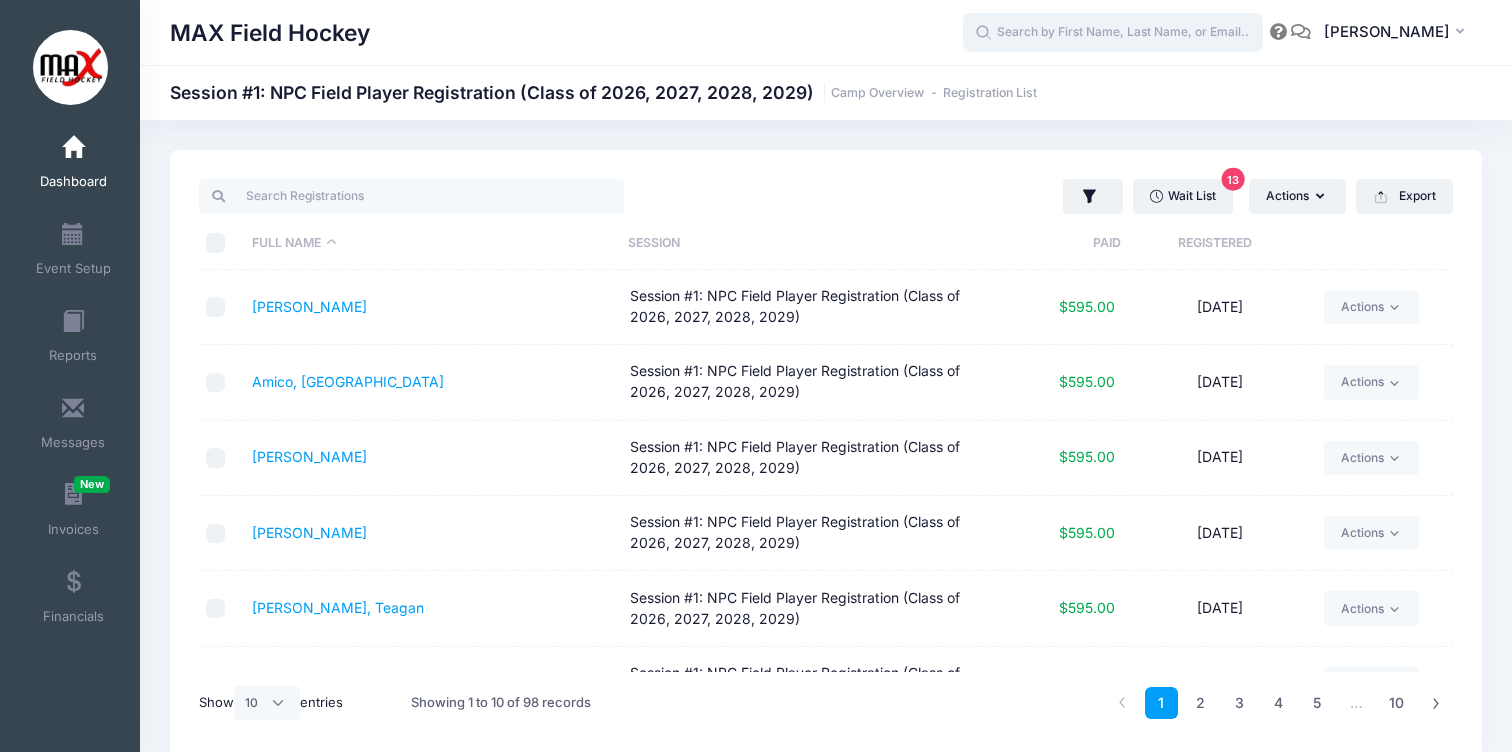 click at bounding box center (1113, 33) 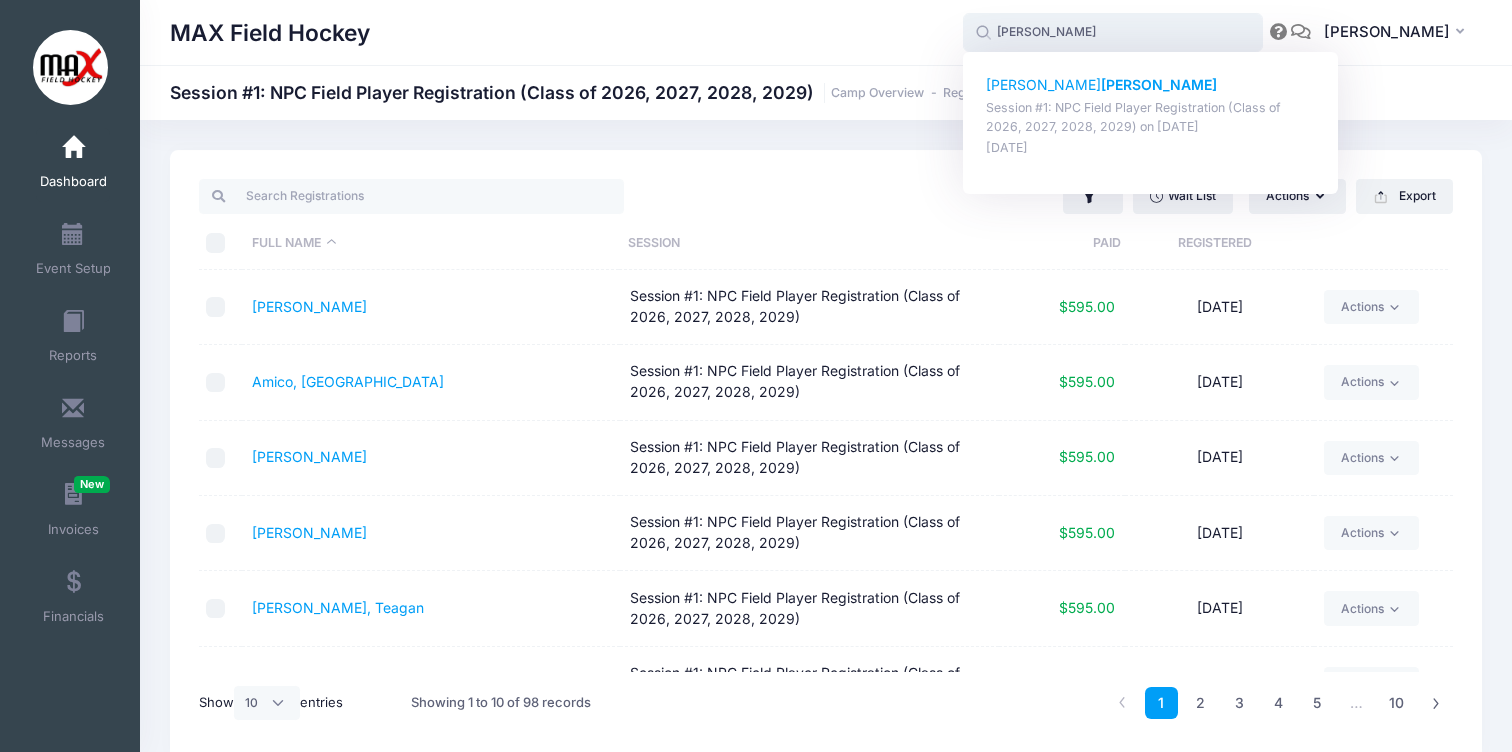 click on "Olivia  Herscovici" at bounding box center [1151, 85] 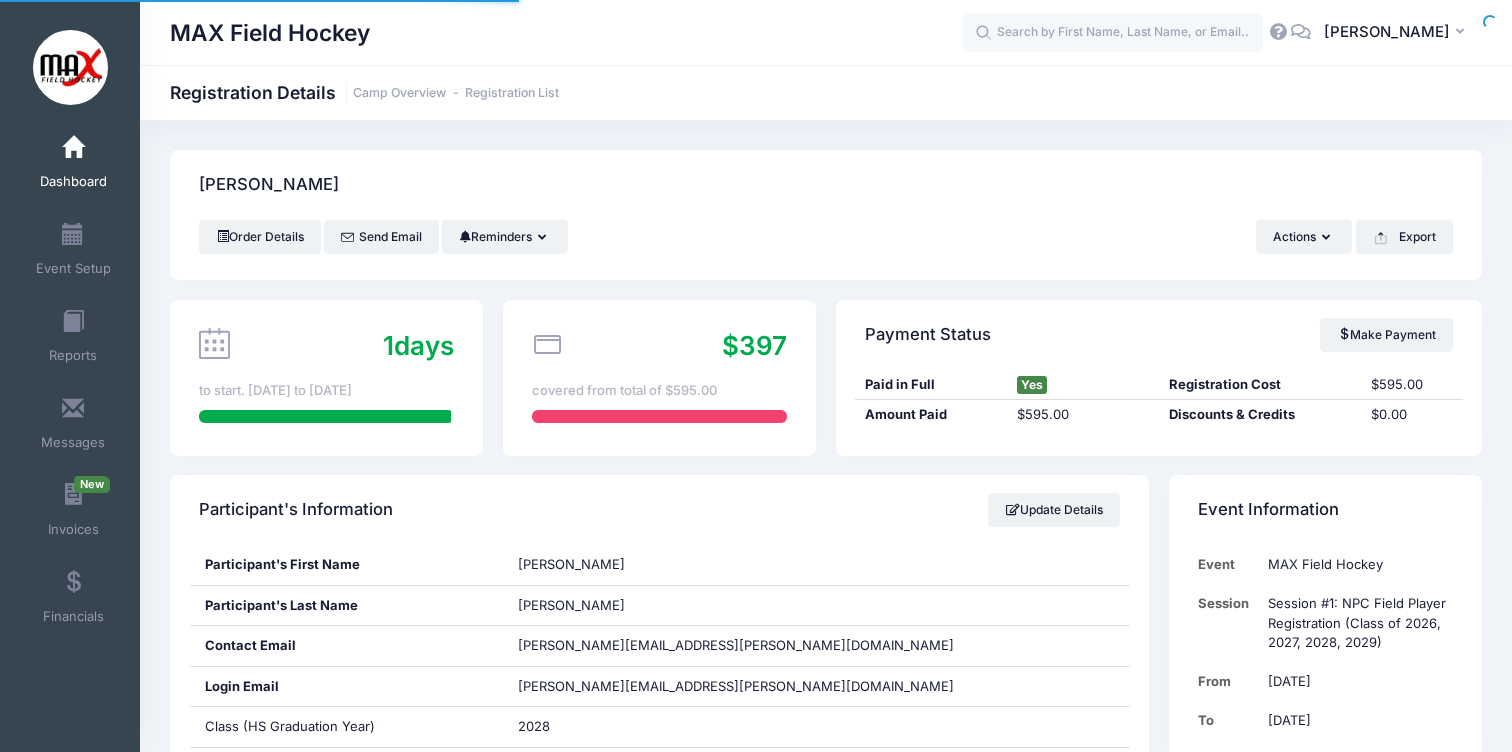 scroll, scrollTop: 0, scrollLeft: 0, axis: both 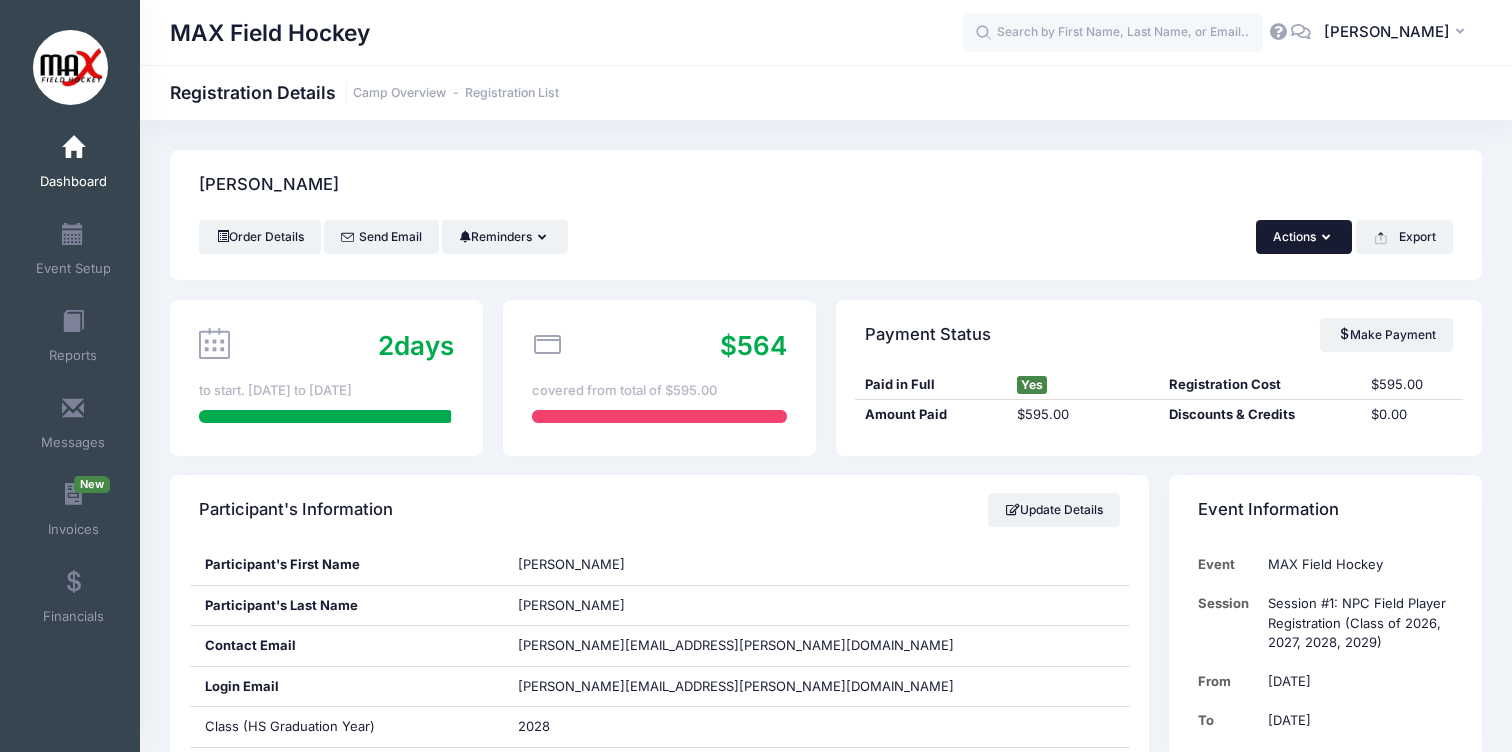 click at bounding box center (1328, 238) 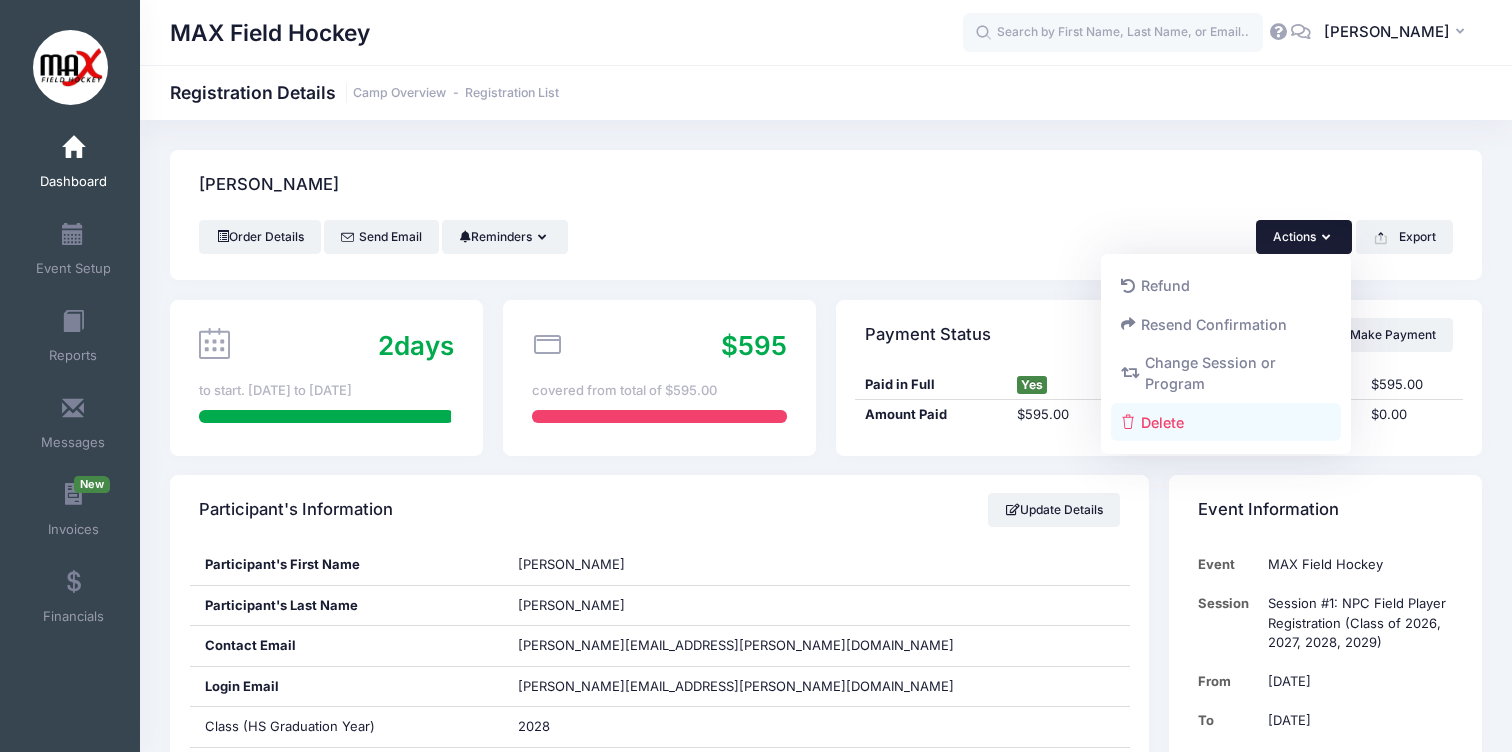 click on "Delete" at bounding box center [1226, 422] 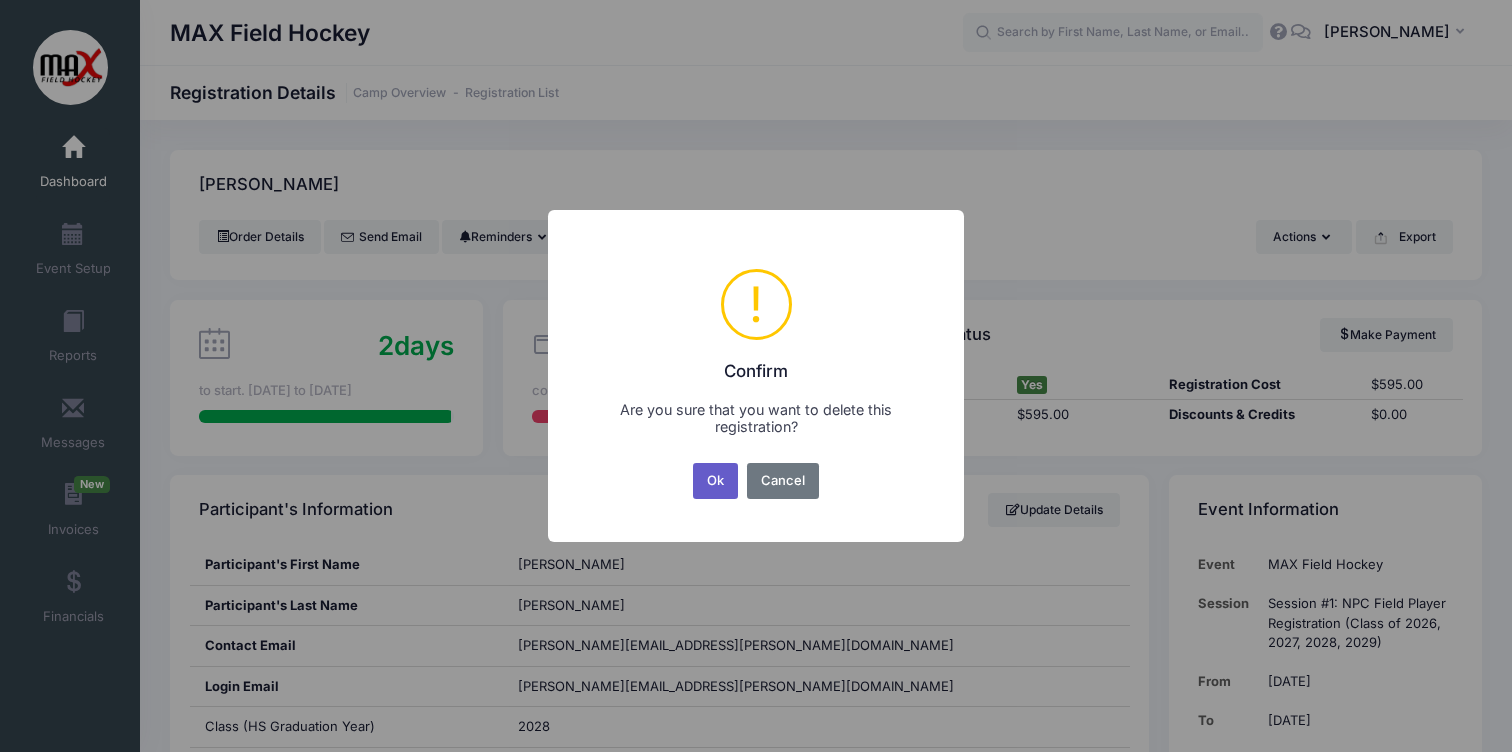 click on "Ok" at bounding box center [716, 481] 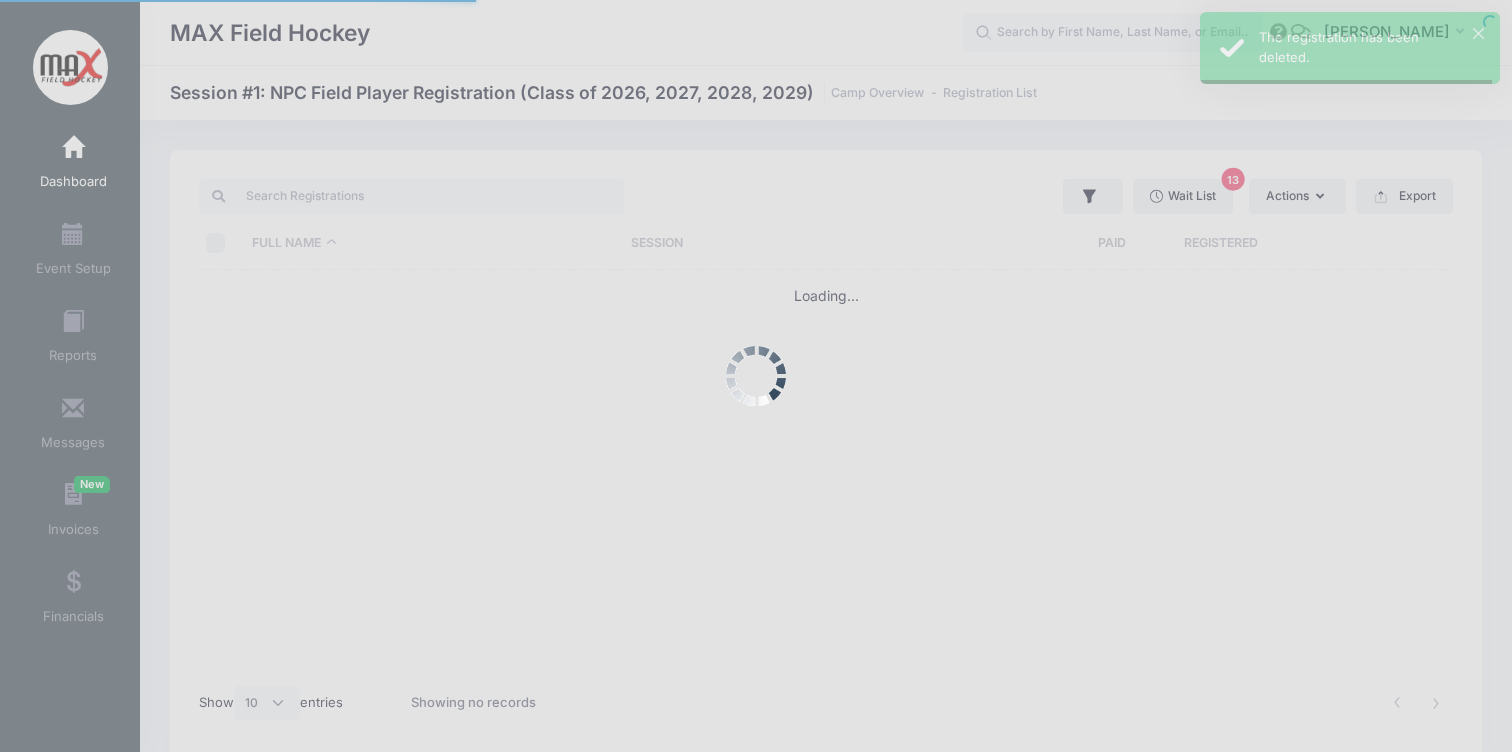 select on "10" 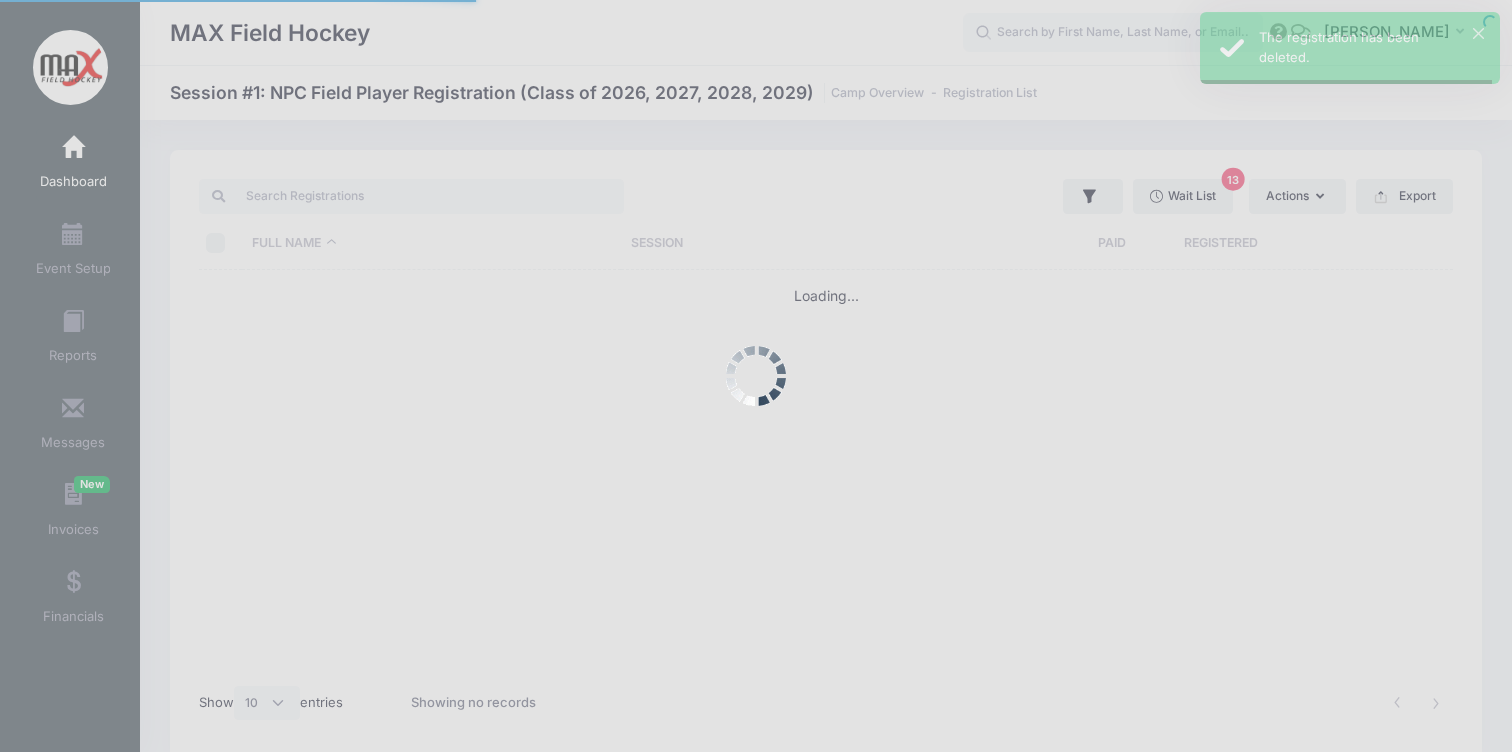 scroll, scrollTop: 0, scrollLeft: 0, axis: both 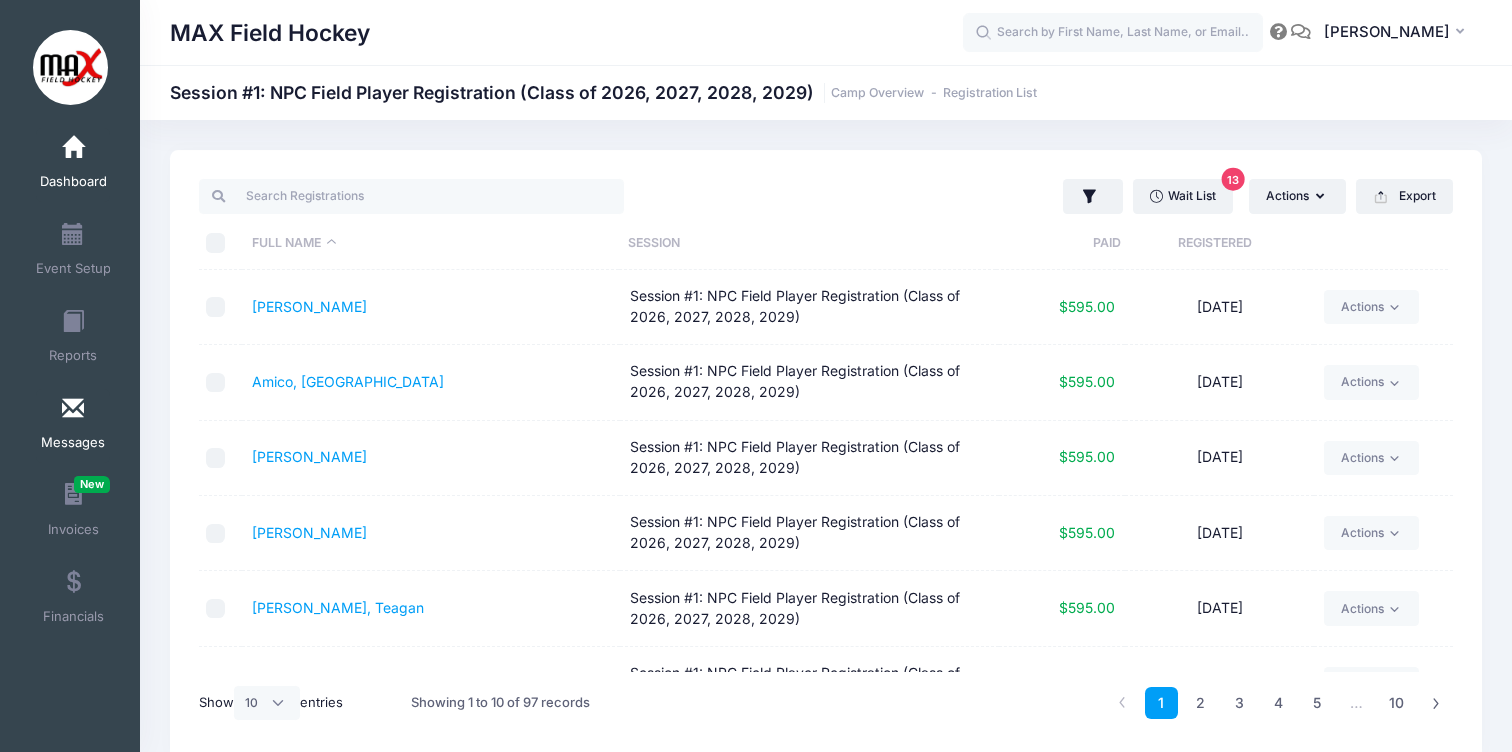 click at bounding box center [73, 409] 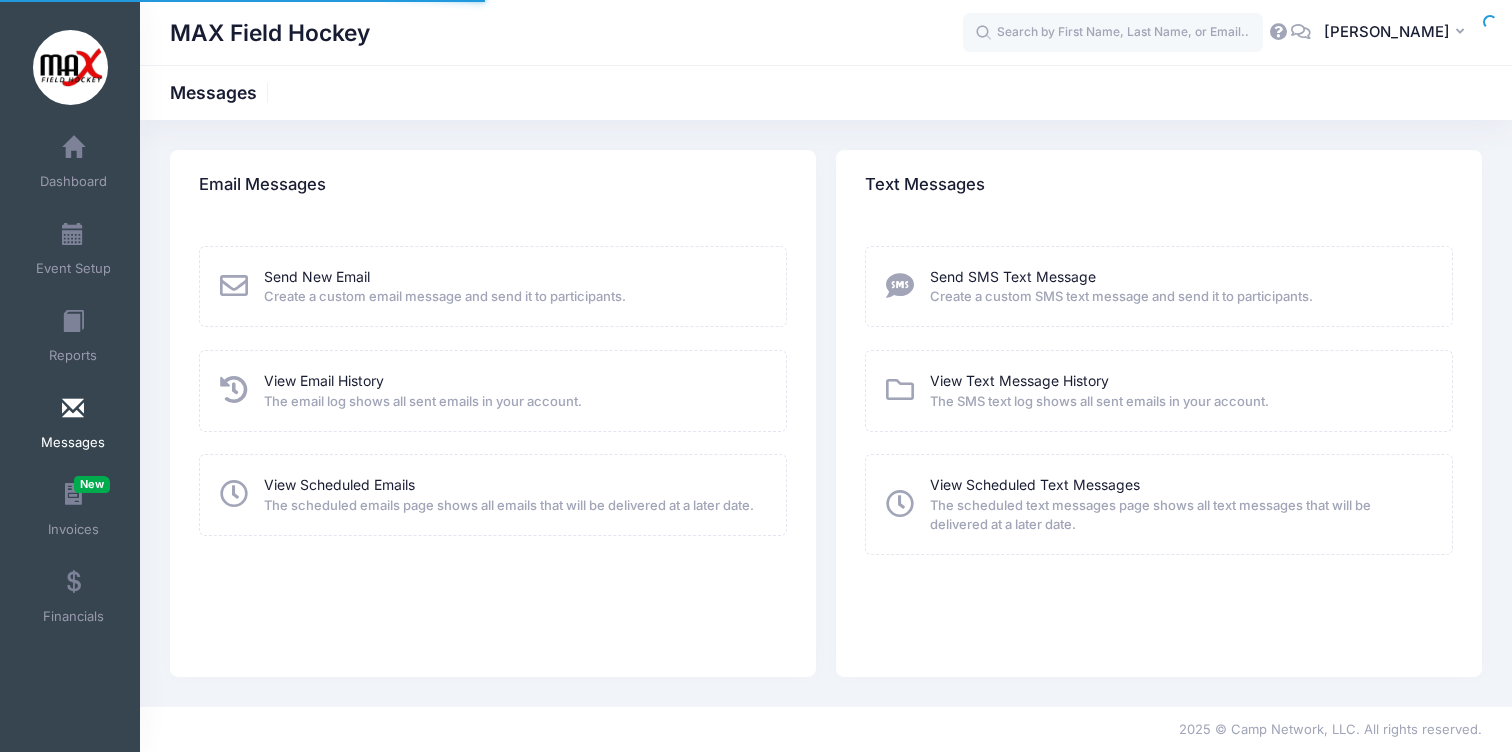scroll, scrollTop: 0, scrollLeft: 0, axis: both 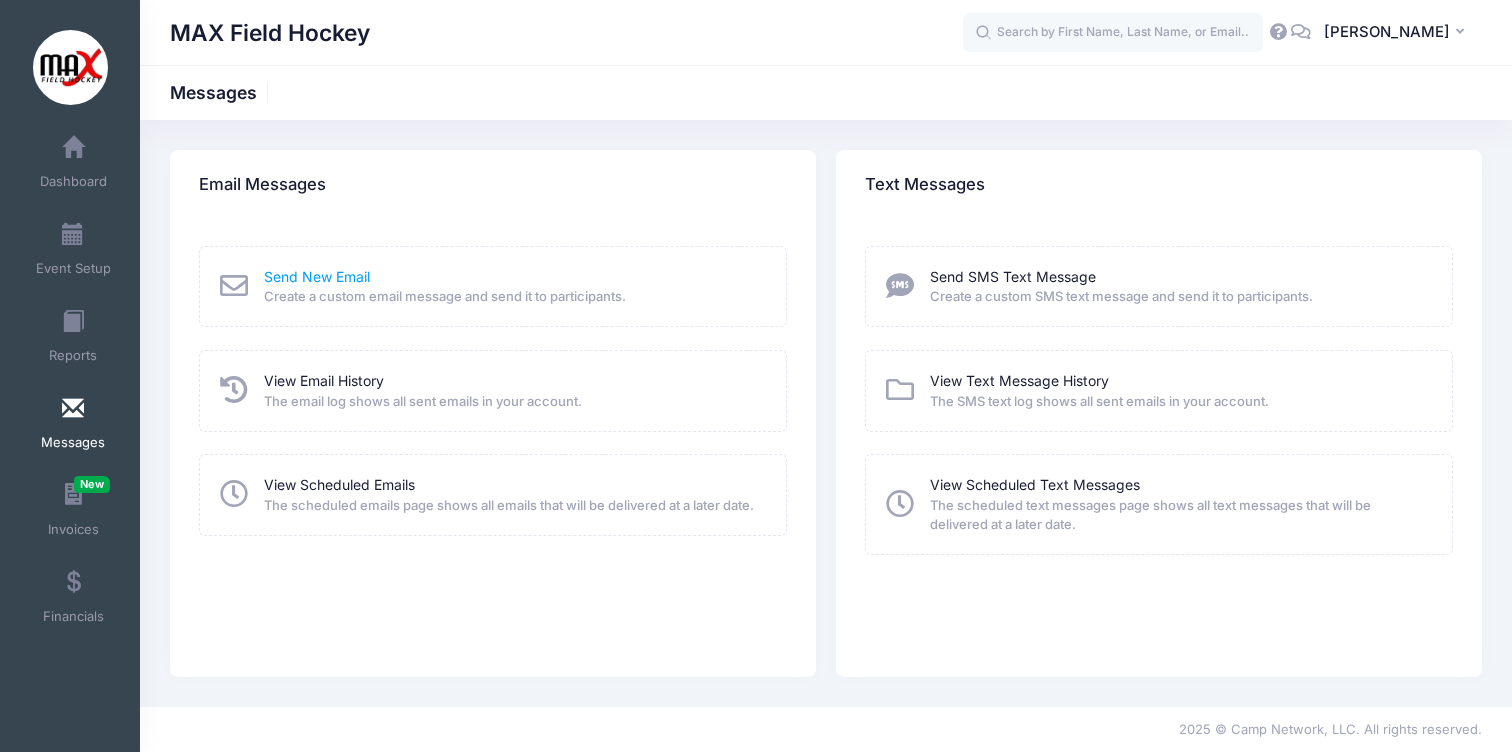 click on "Send New Email" at bounding box center (317, 276) 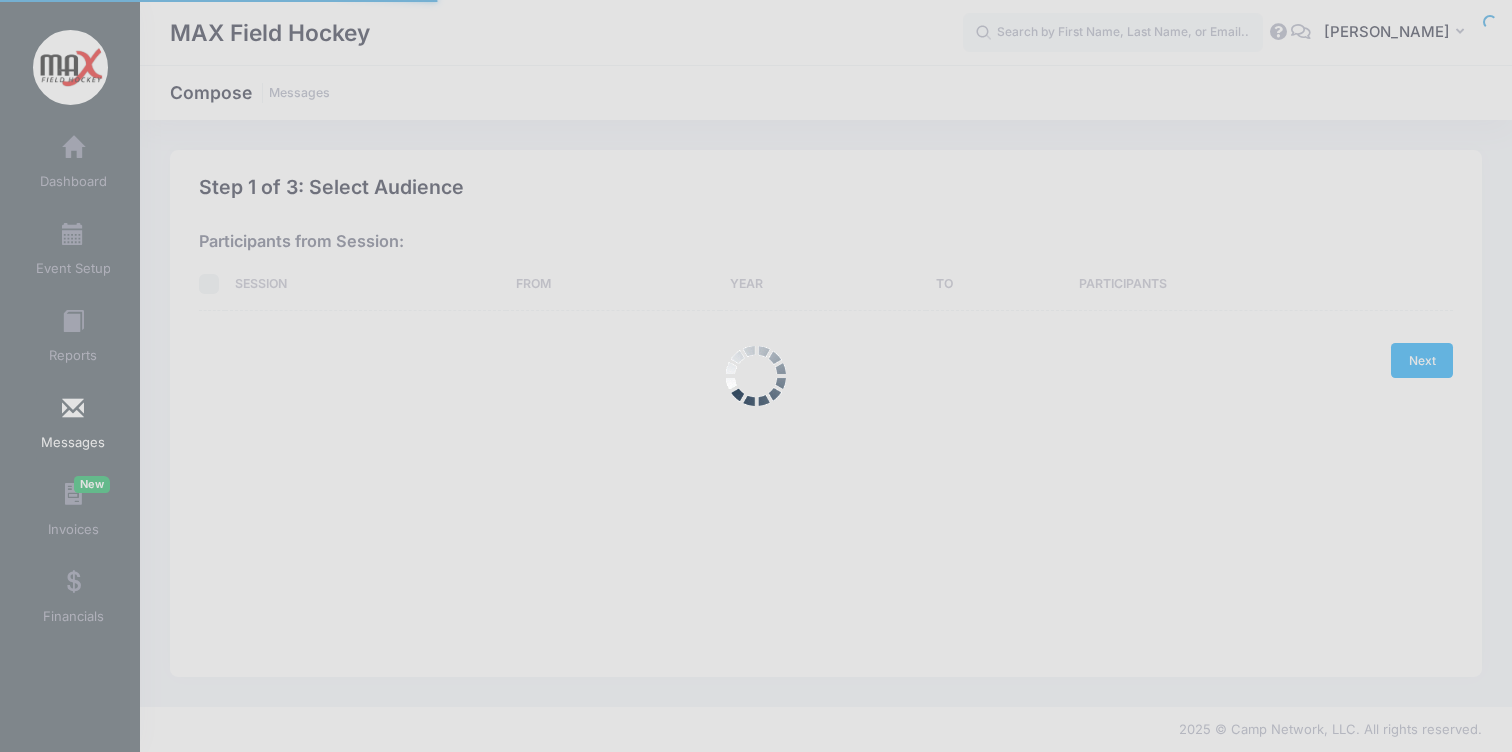 scroll, scrollTop: 0, scrollLeft: 0, axis: both 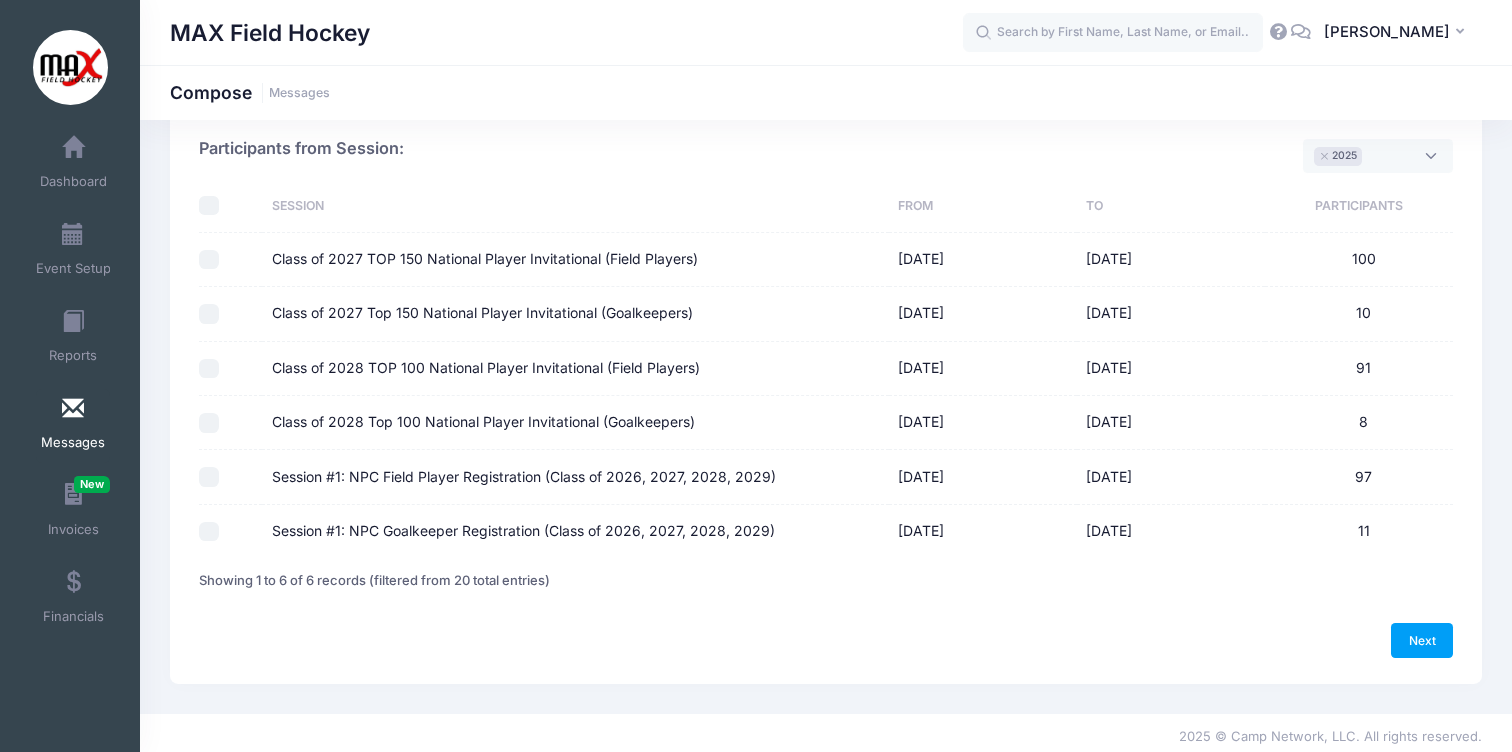 click at bounding box center [230, 477] 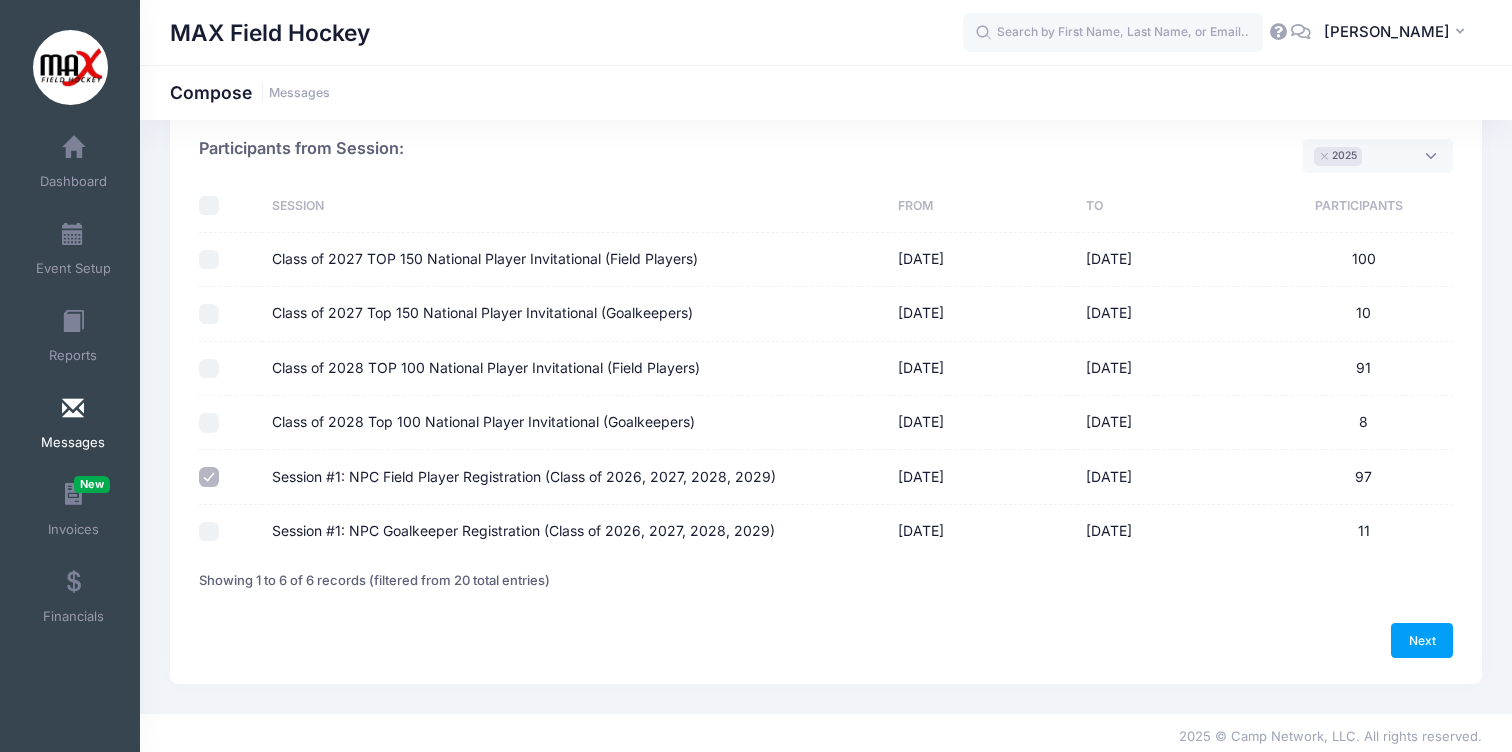 click on "Session #1: NPC Goalkeeper Registration (Class of 2026, 2027, 2028, 2029)" at bounding box center [209, 532] 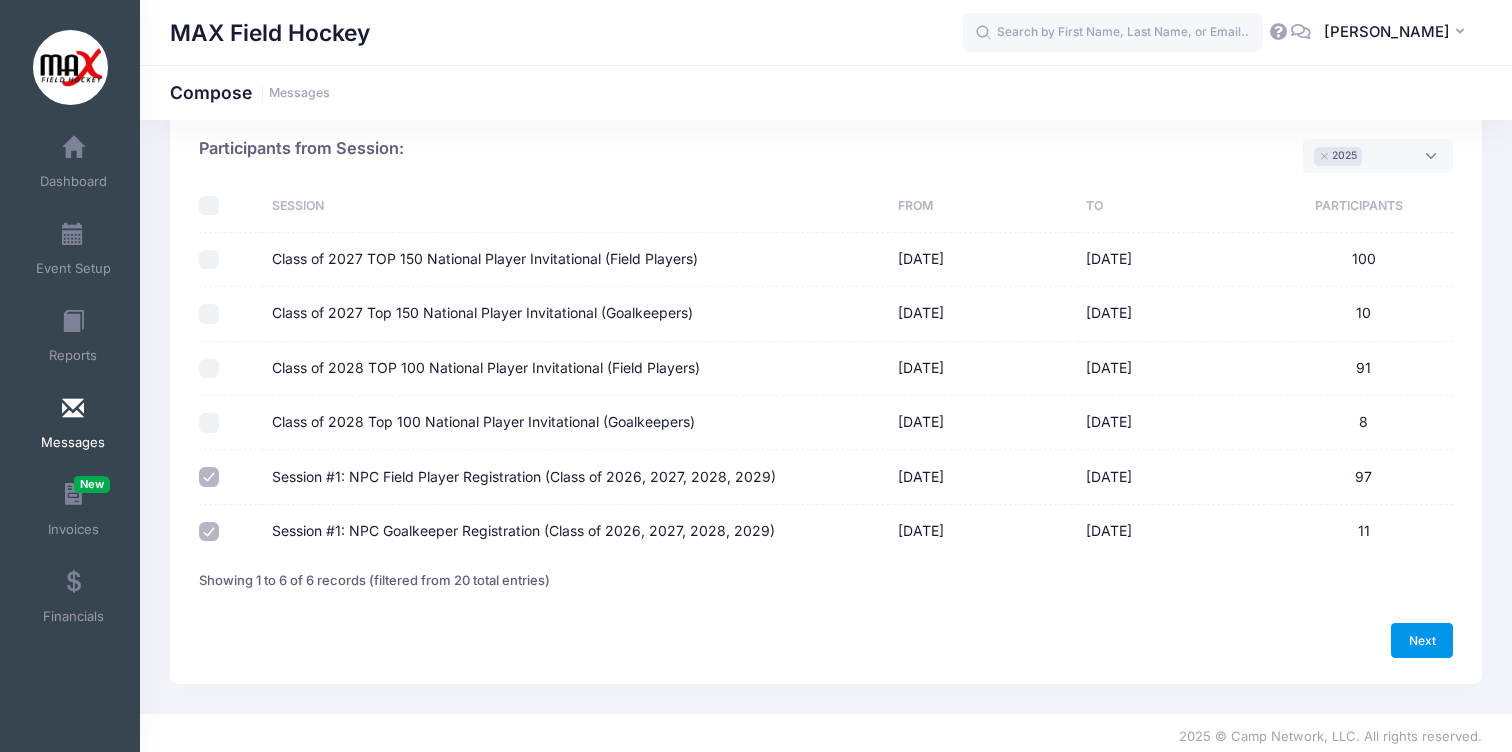 click on "Next" at bounding box center (1422, 640) 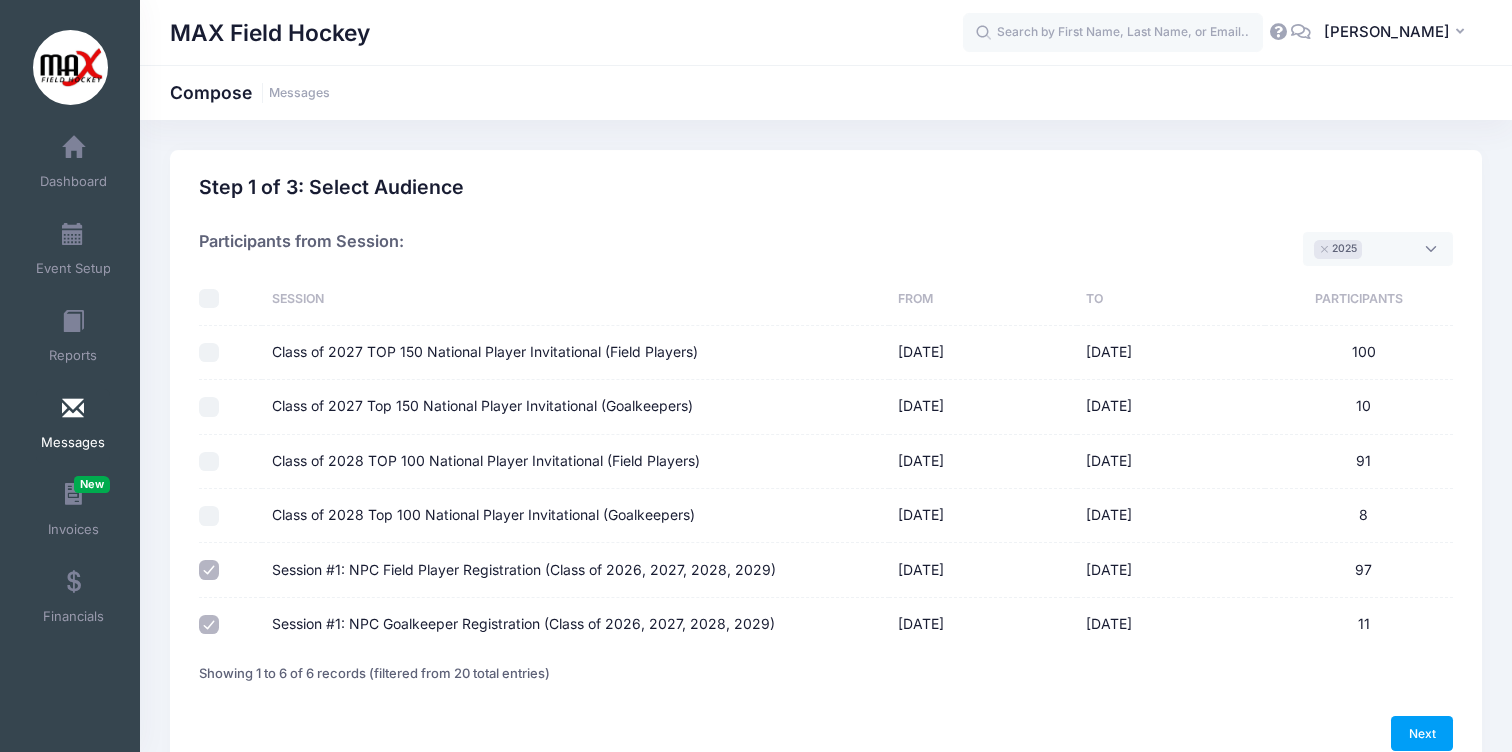 select on "50" 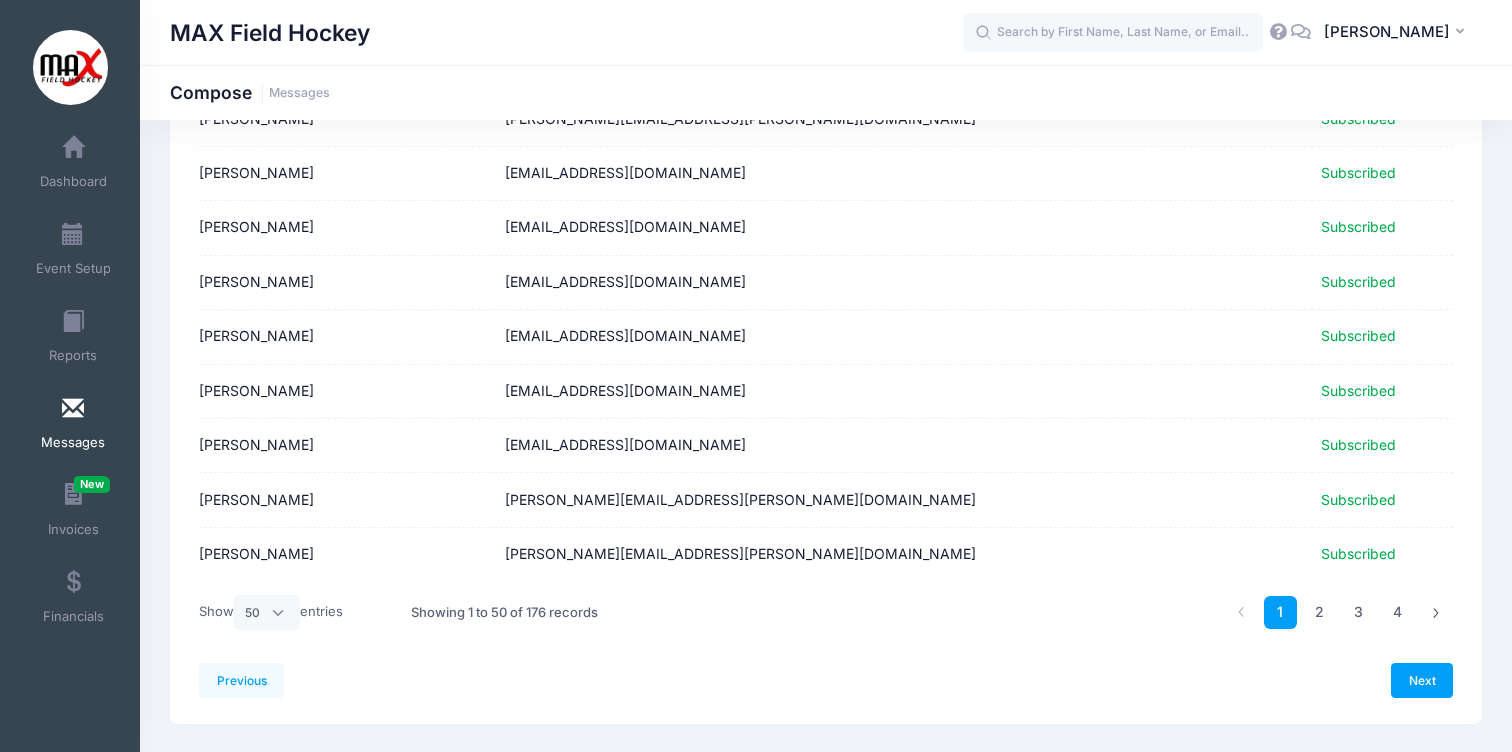 scroll, scrollTop: 2438, scrollLeft: 0, axis: vertical 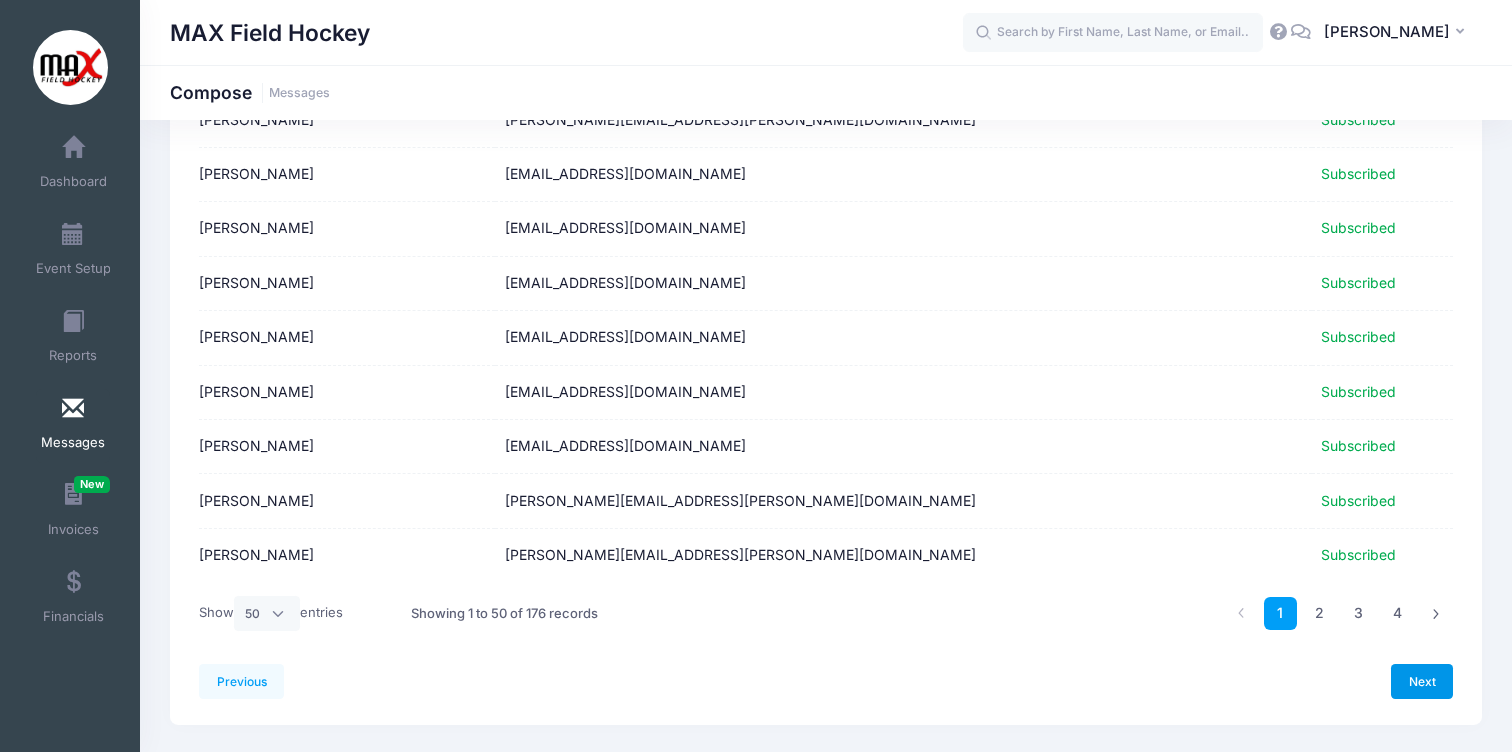 click on "Next" at bounding box center (1422, 681) 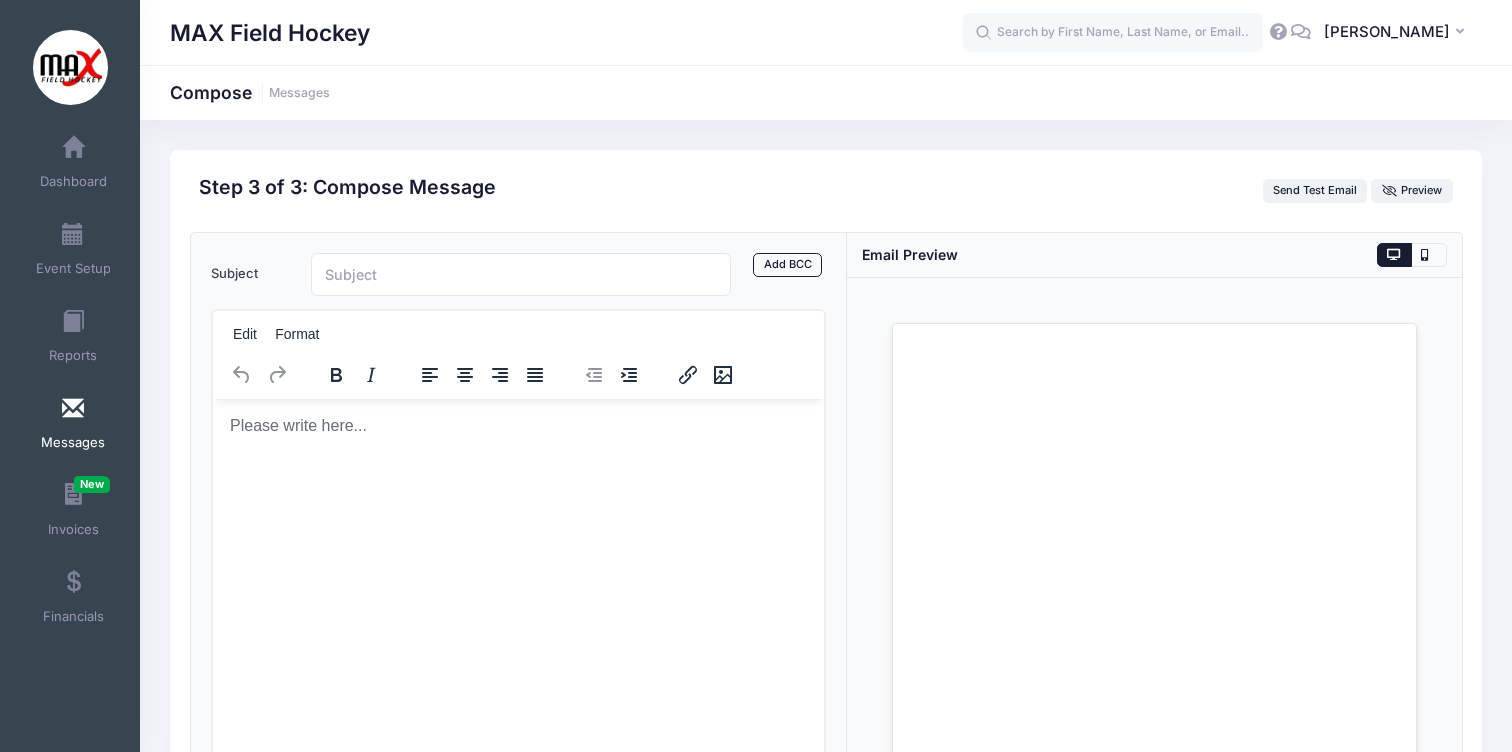 scroll, scrollTop: 0, scrollLeft: 0, axis: both 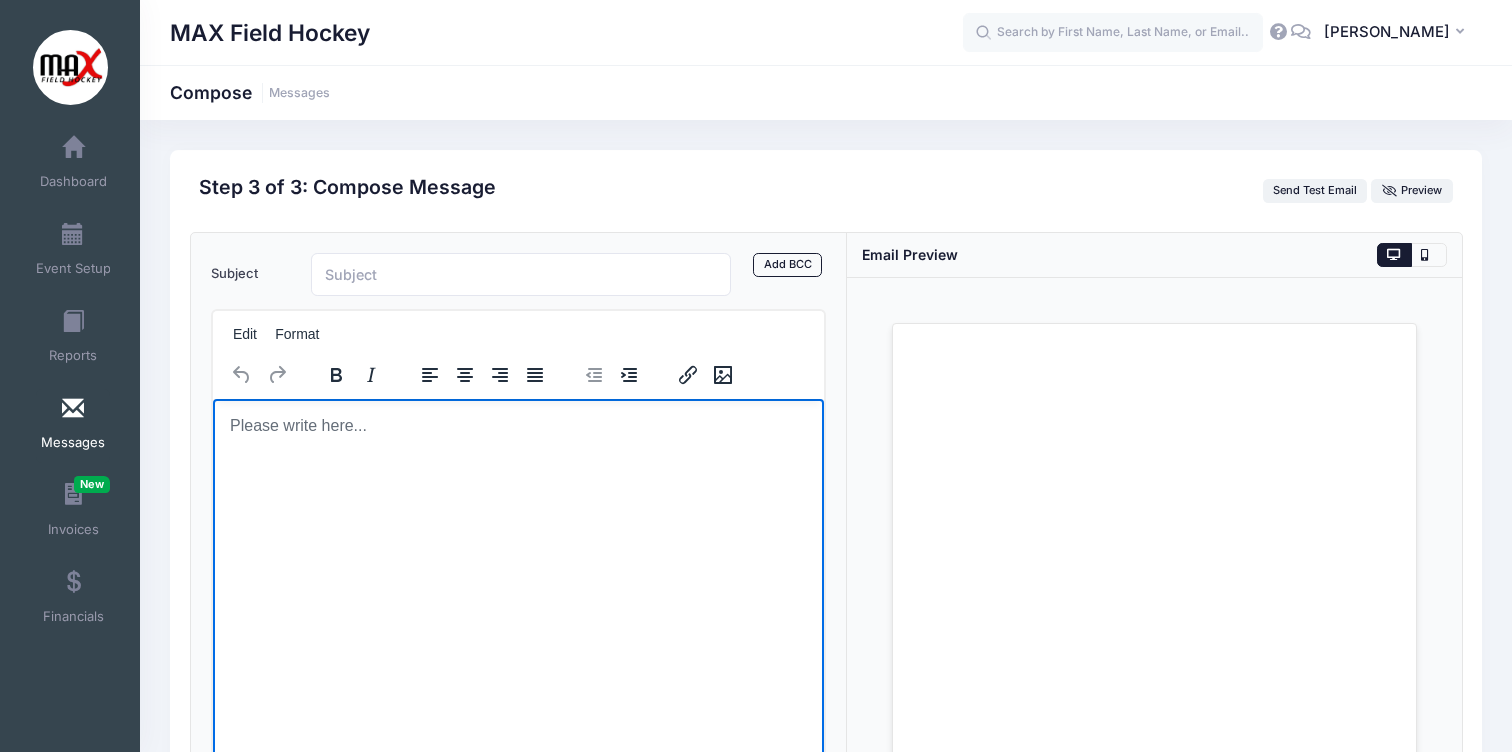 click at bounding box center (517, 425) 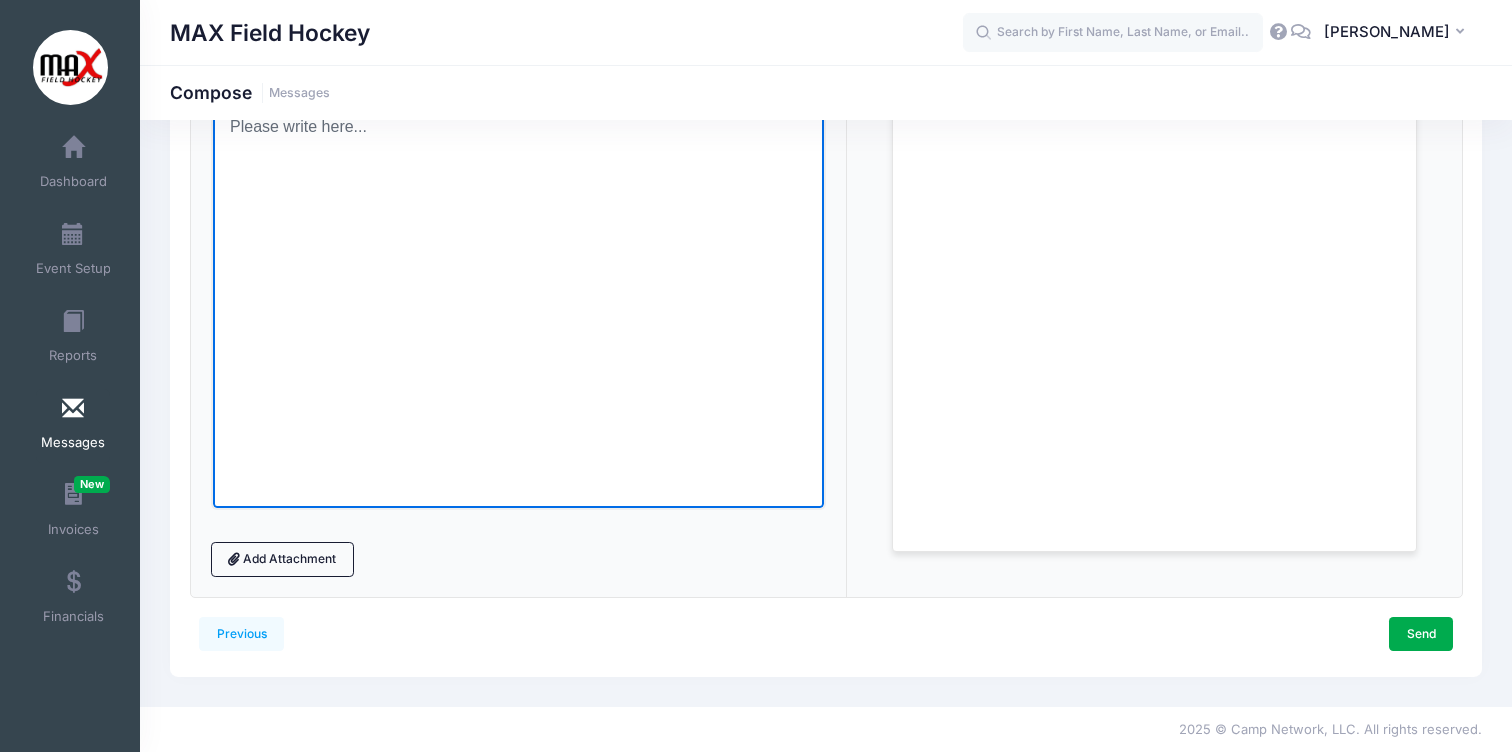 scroll, scrollTop: 298, scrollLeft: 0, axis: vertical 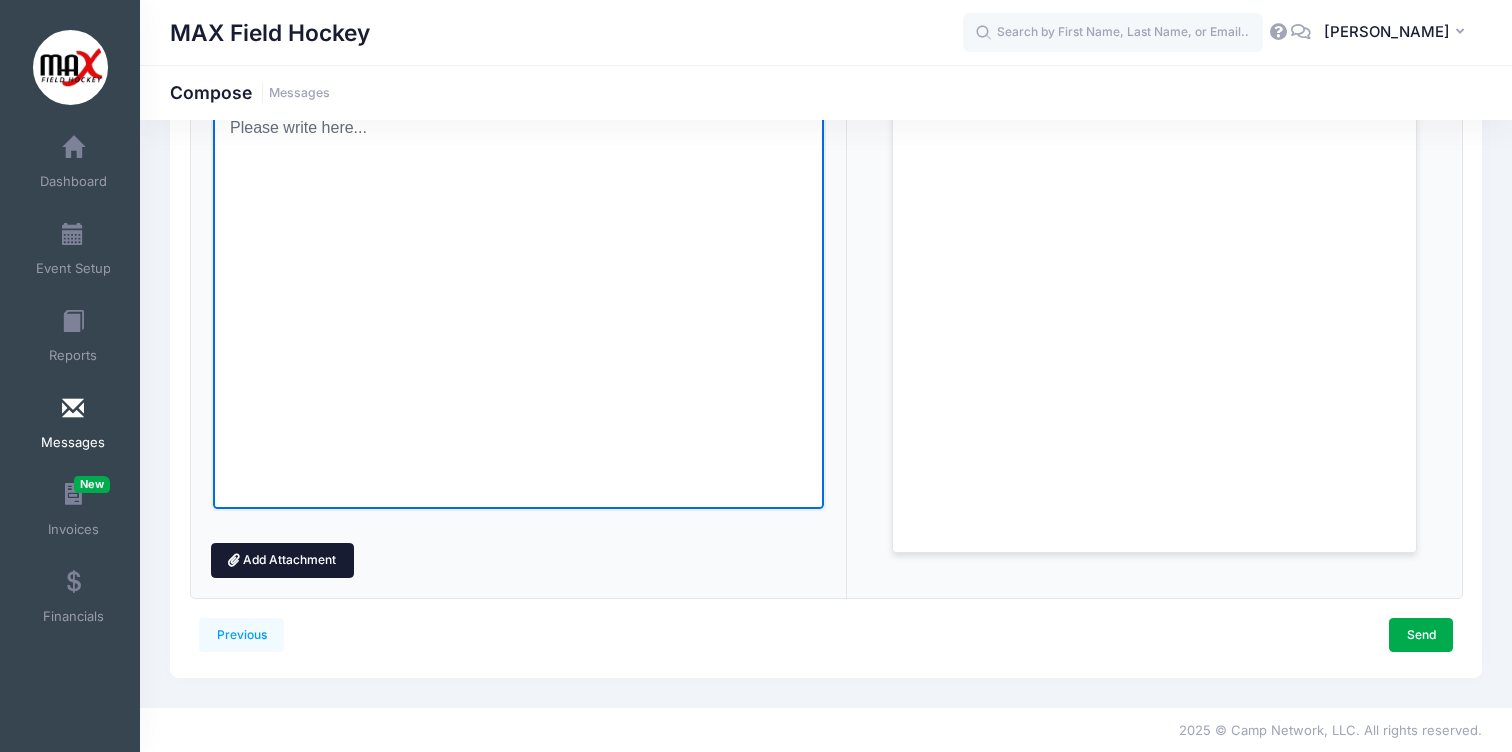 click on "Add Attachment" at bounding box center (282, 560) 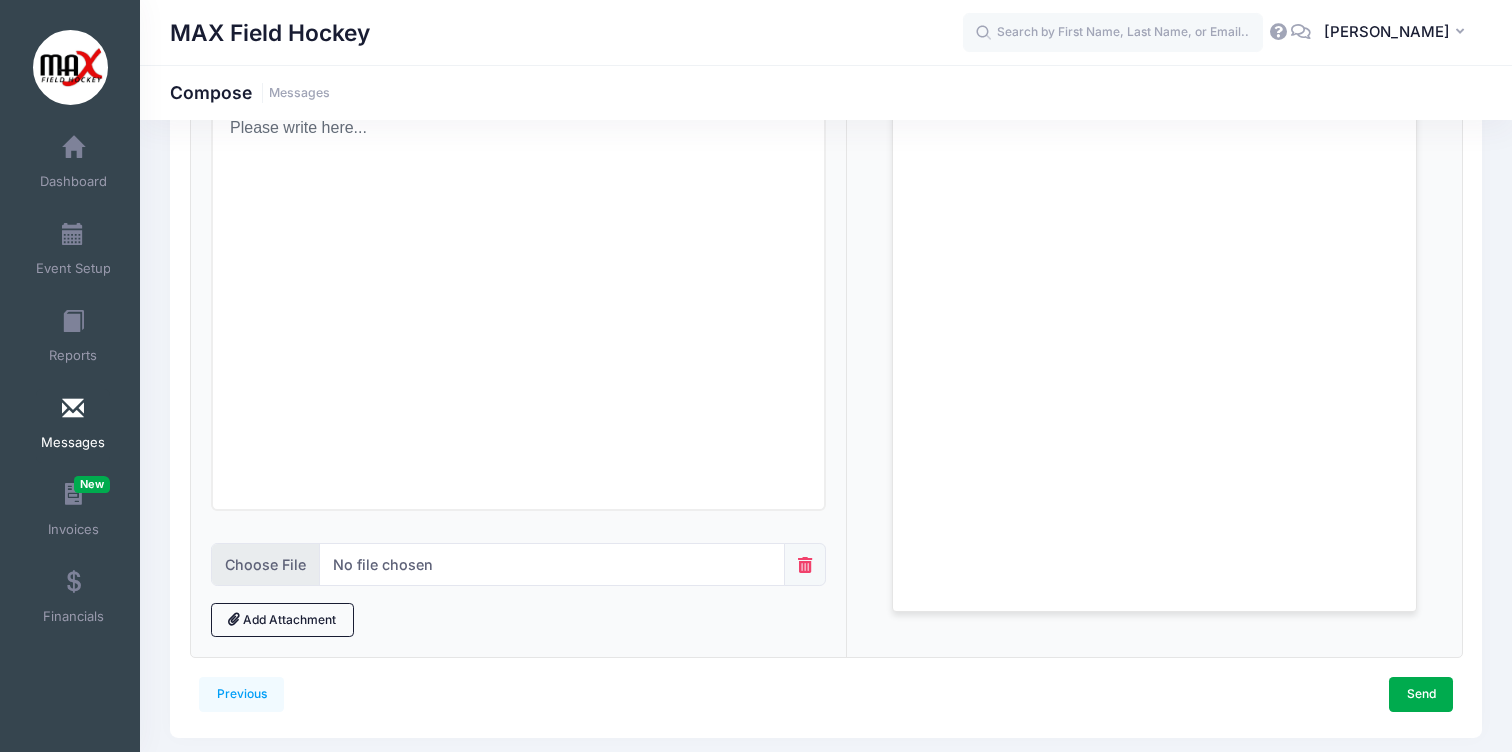 click at bounding box center [498, 564] 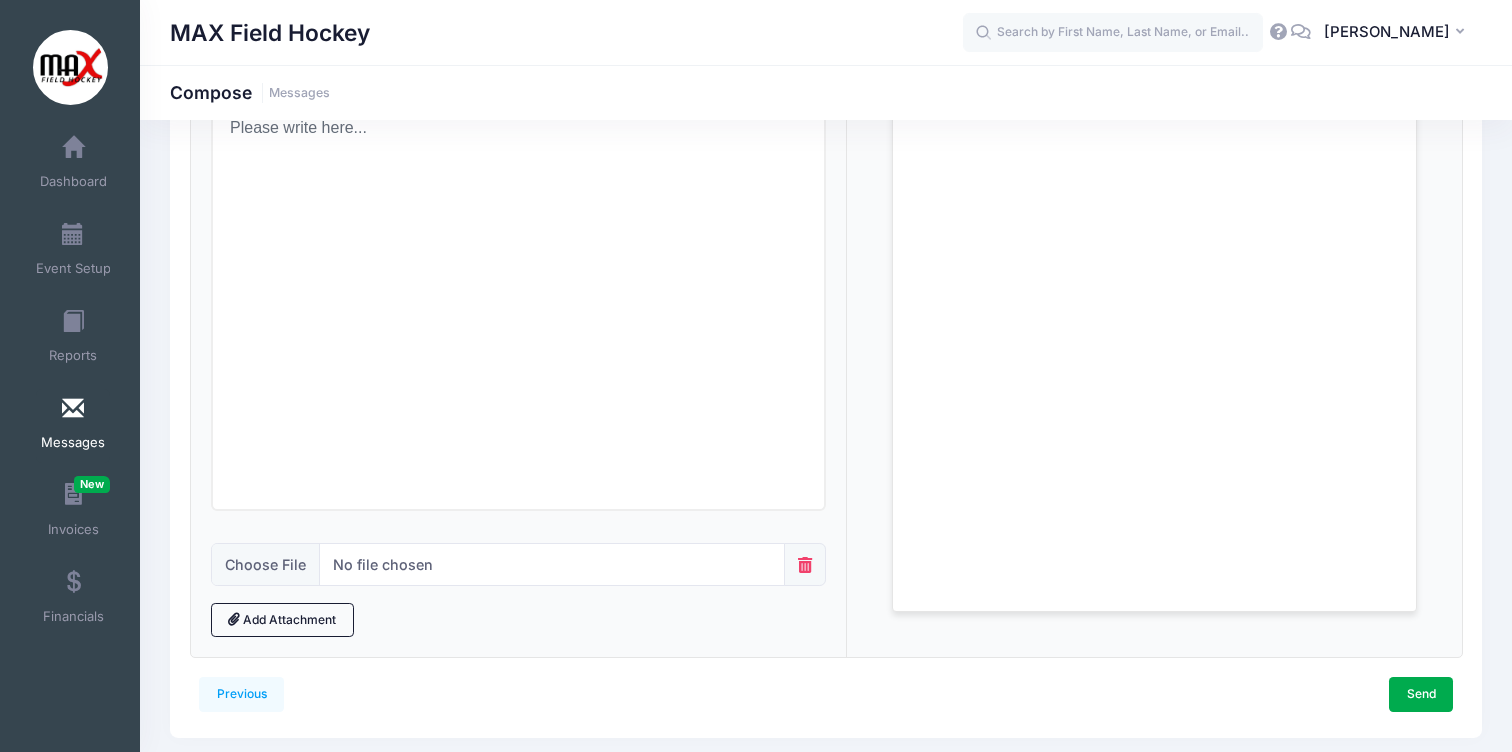 click at bounding box center (517, 127) 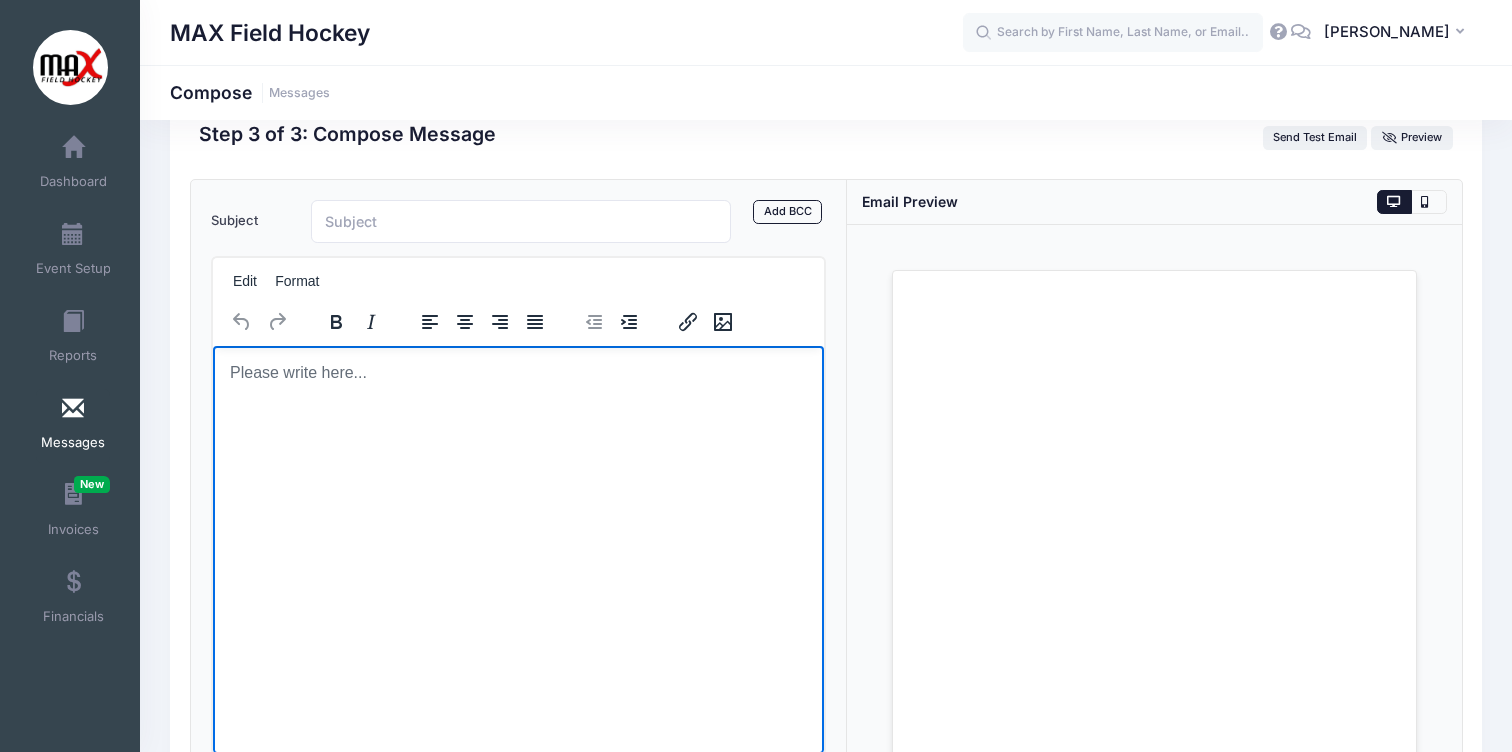 scroll, scrollTop: 50, scrollLeft: 0, axis: vertical 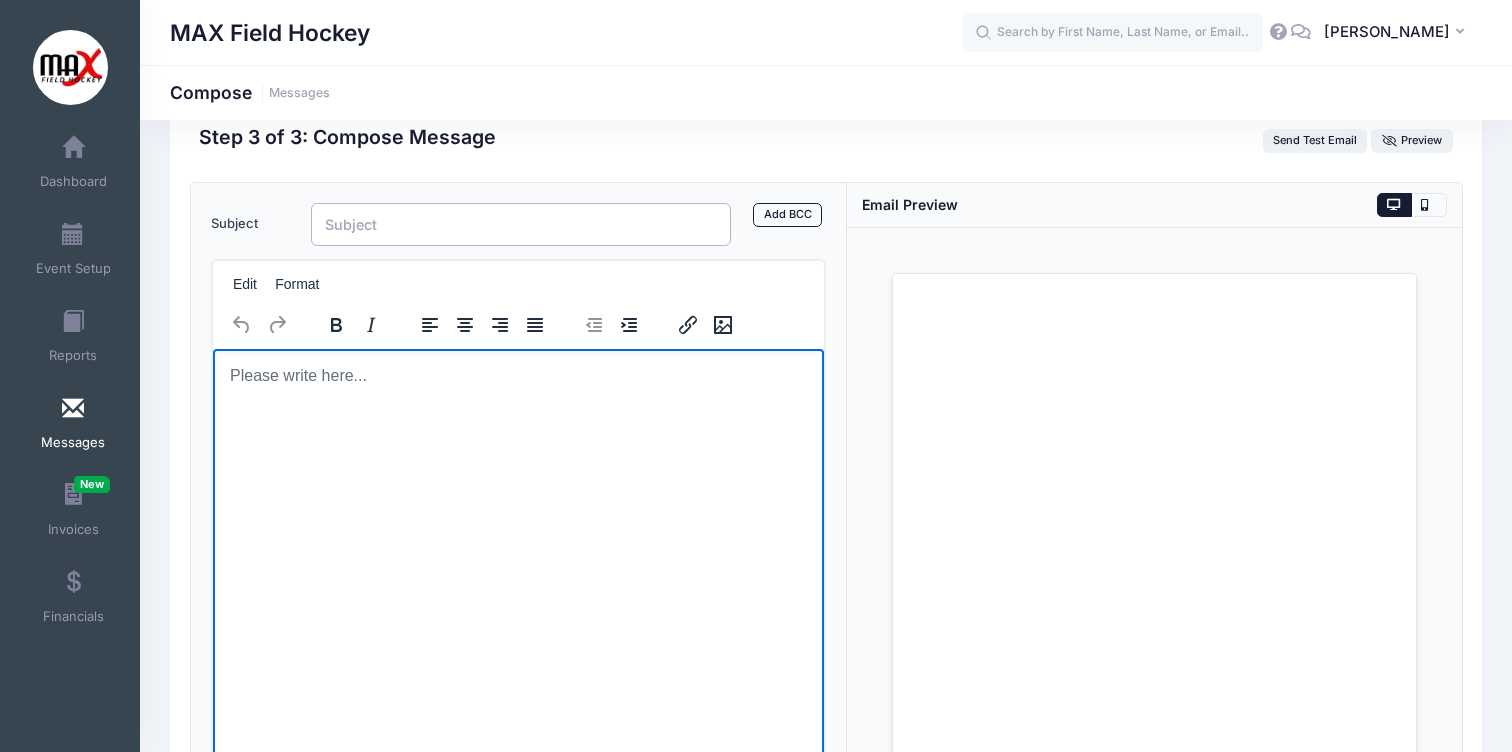 click on "Subject" at bounding box center [521, 224] 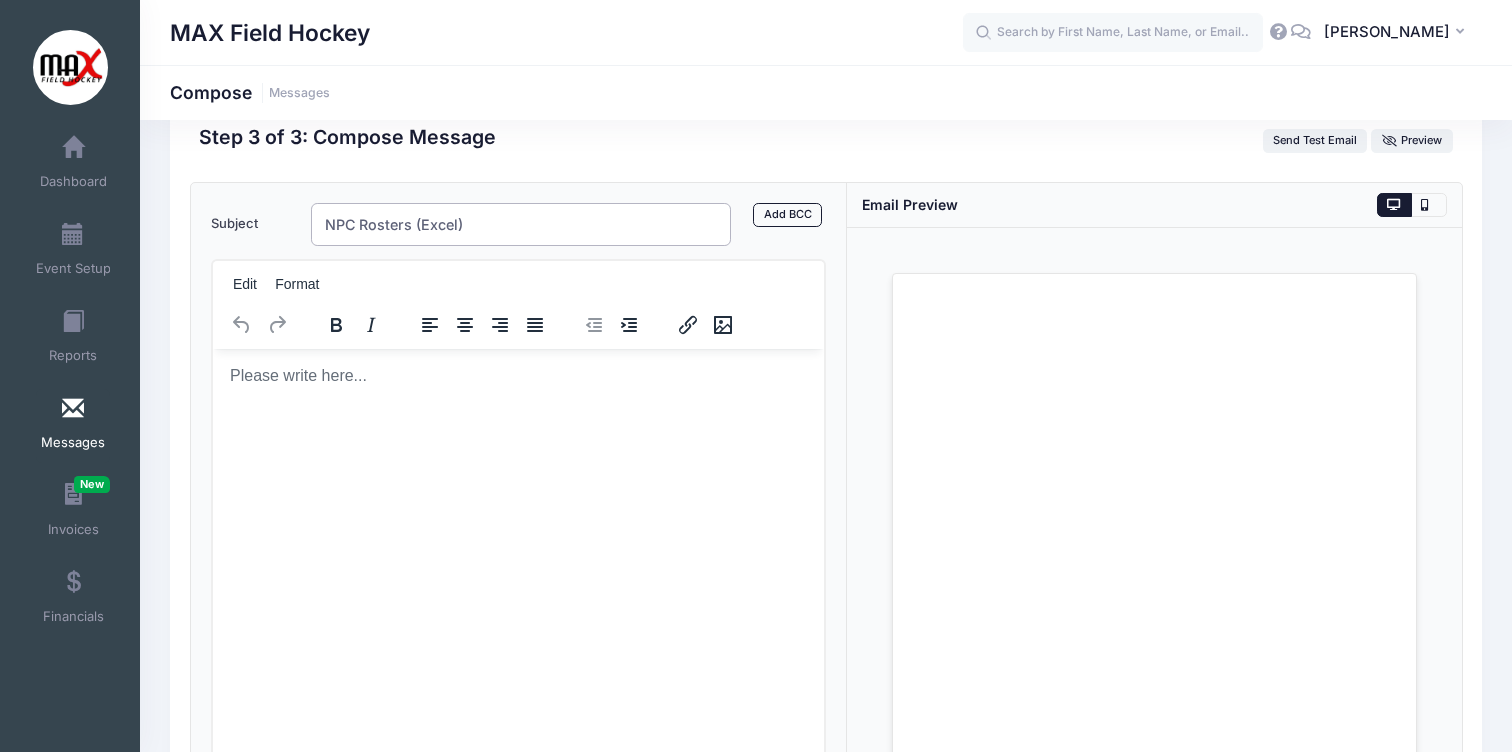type on "NPC Rosters (Excel)" 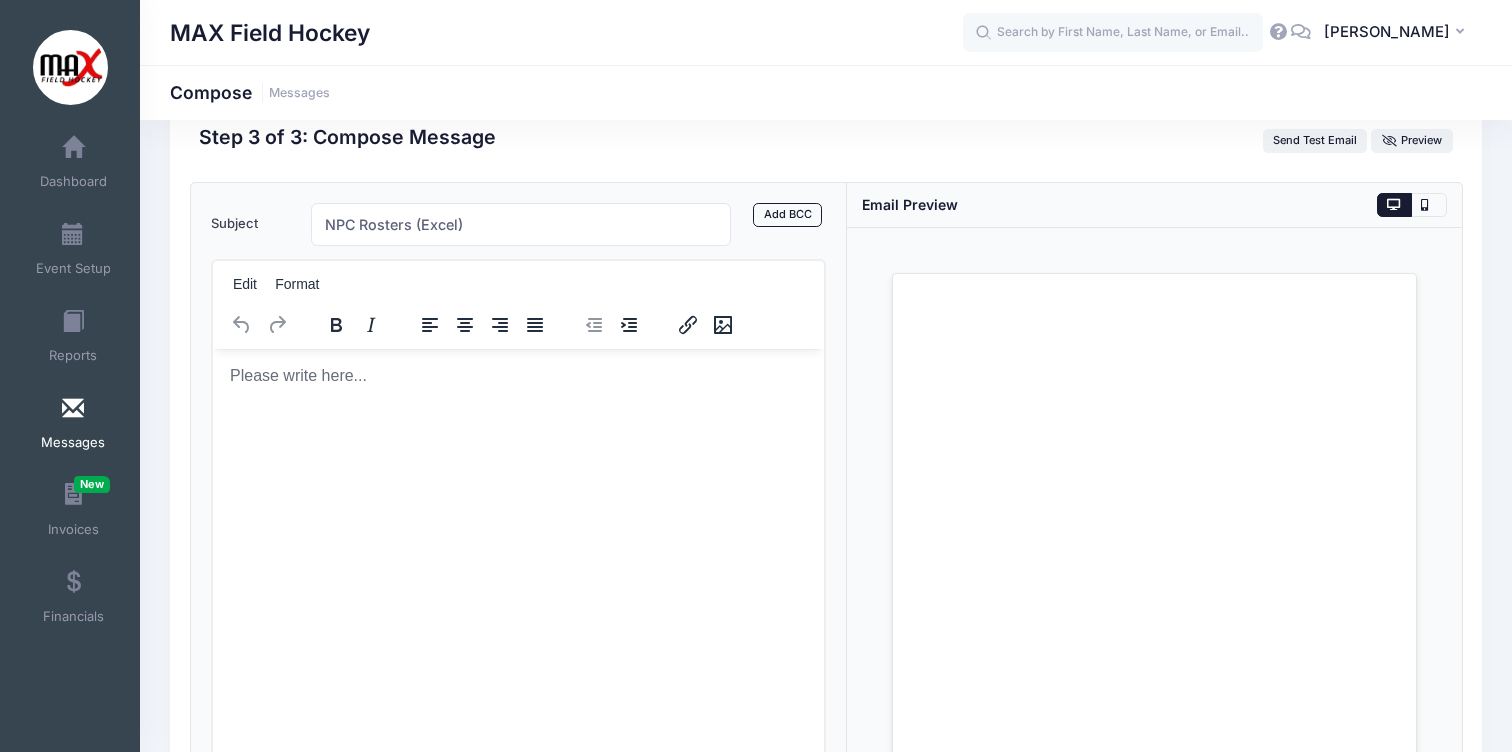 click at bounding box center (517, 375) 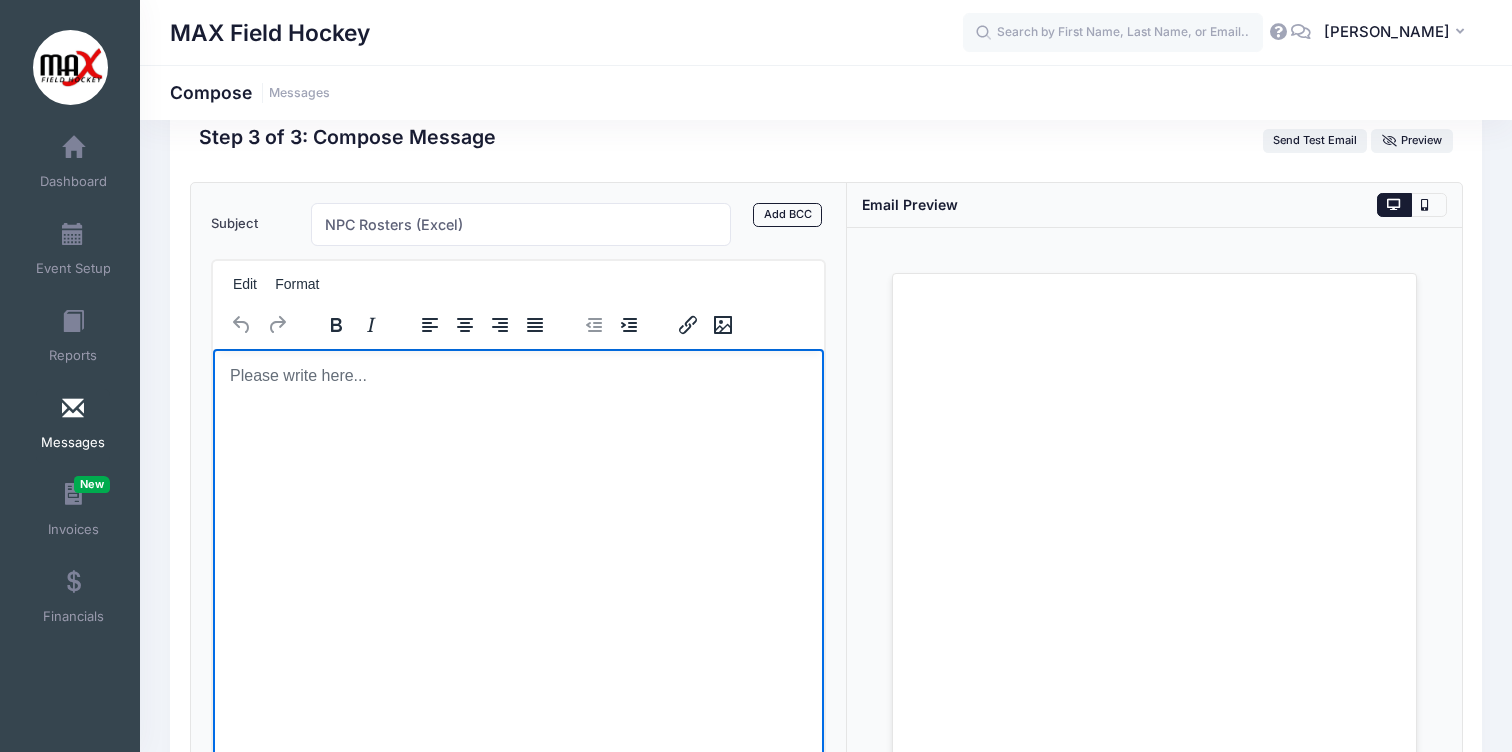 type 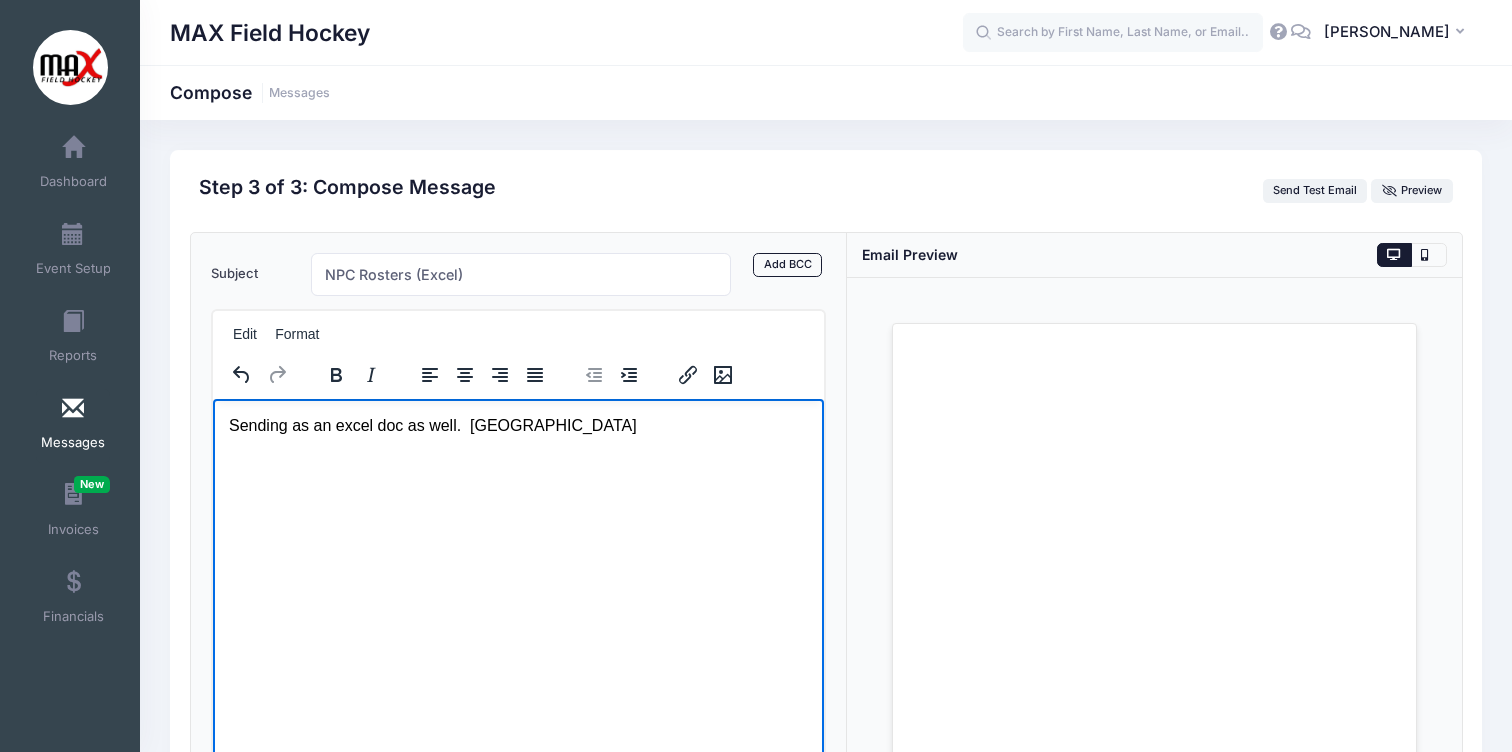 scroll, scrollTop: 0, scrollLeft: 0, axis: both 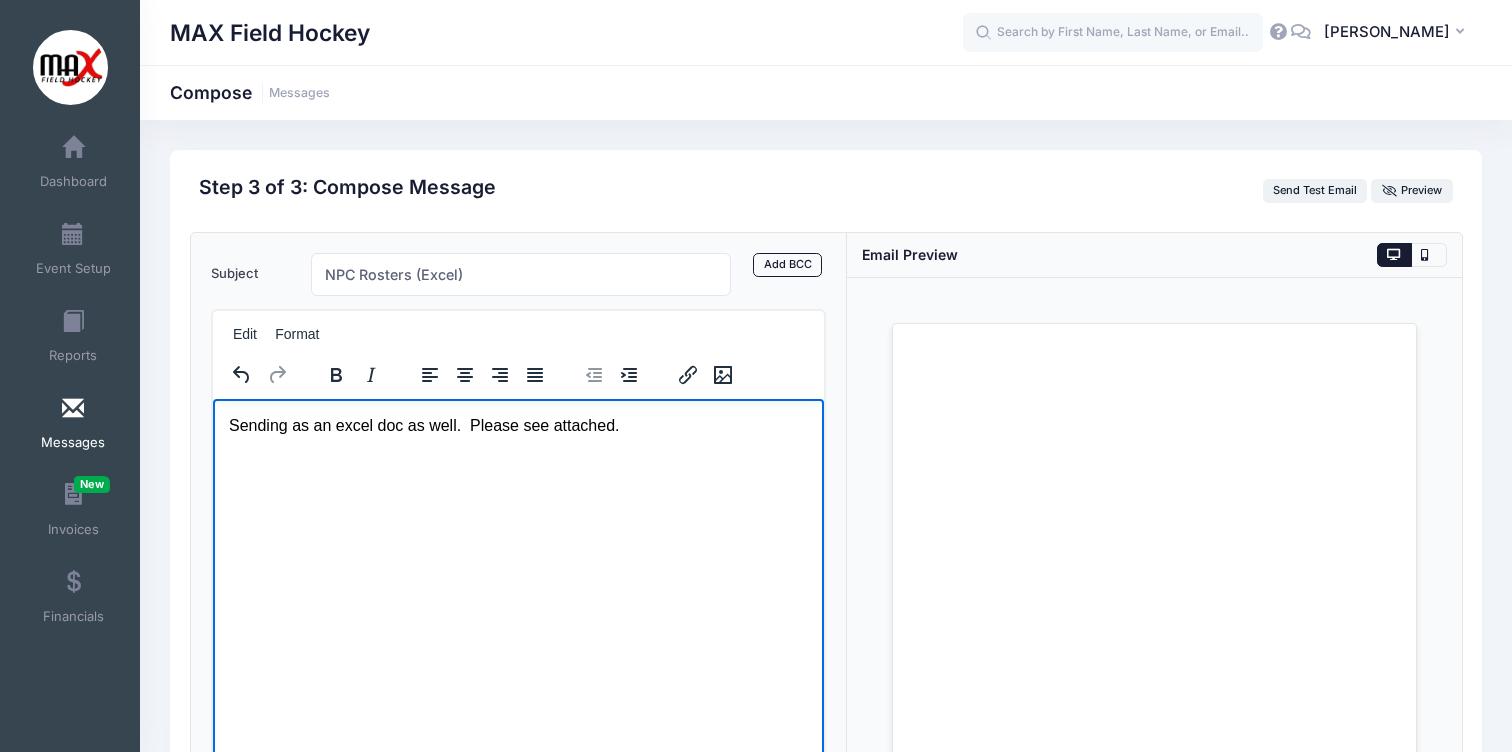 click on "Sending as an excel doc as well.  Please see attached." at bounding box center (517, 425) 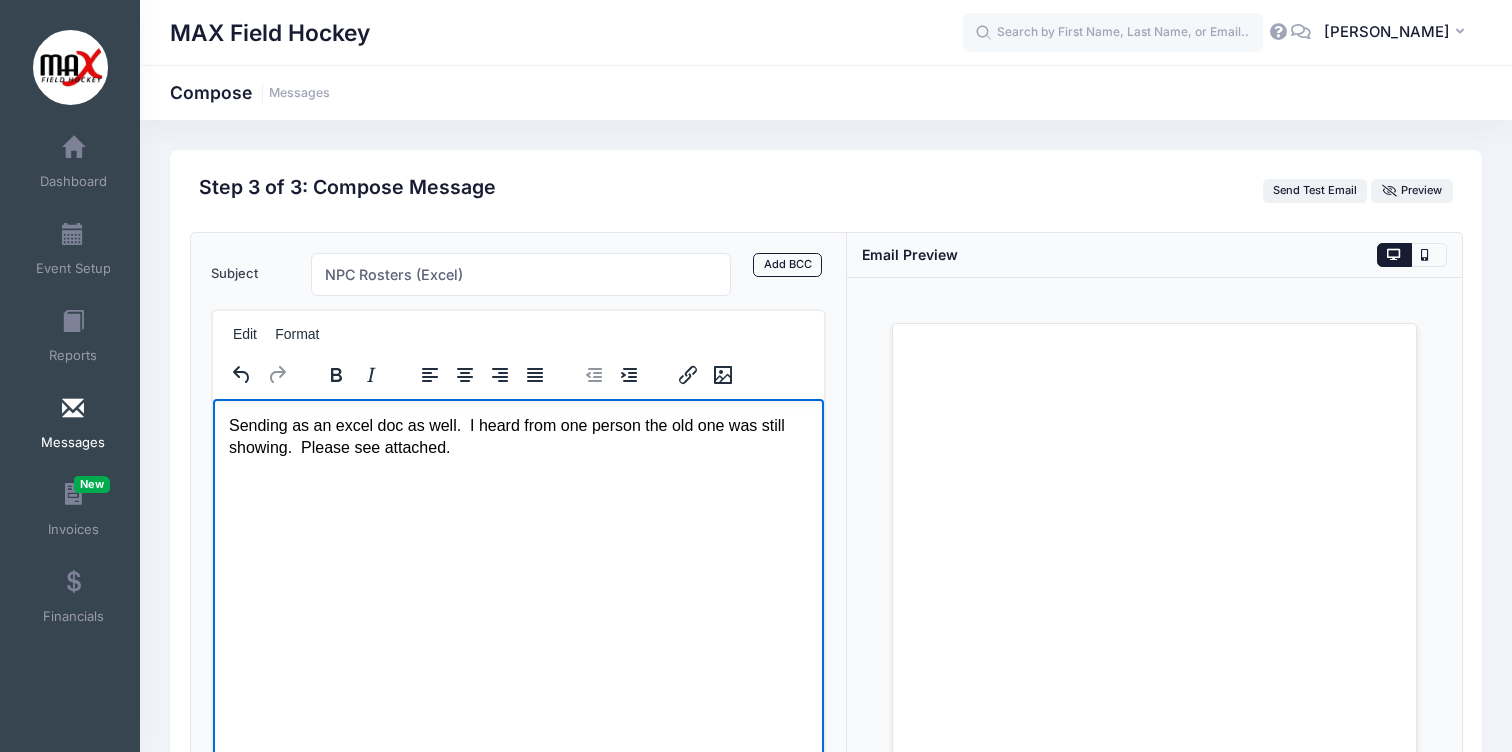 drag, startPoint x: 453, startPoint y: 425, endPoint x: 967, endPoint y: 740, distance: 602.8441 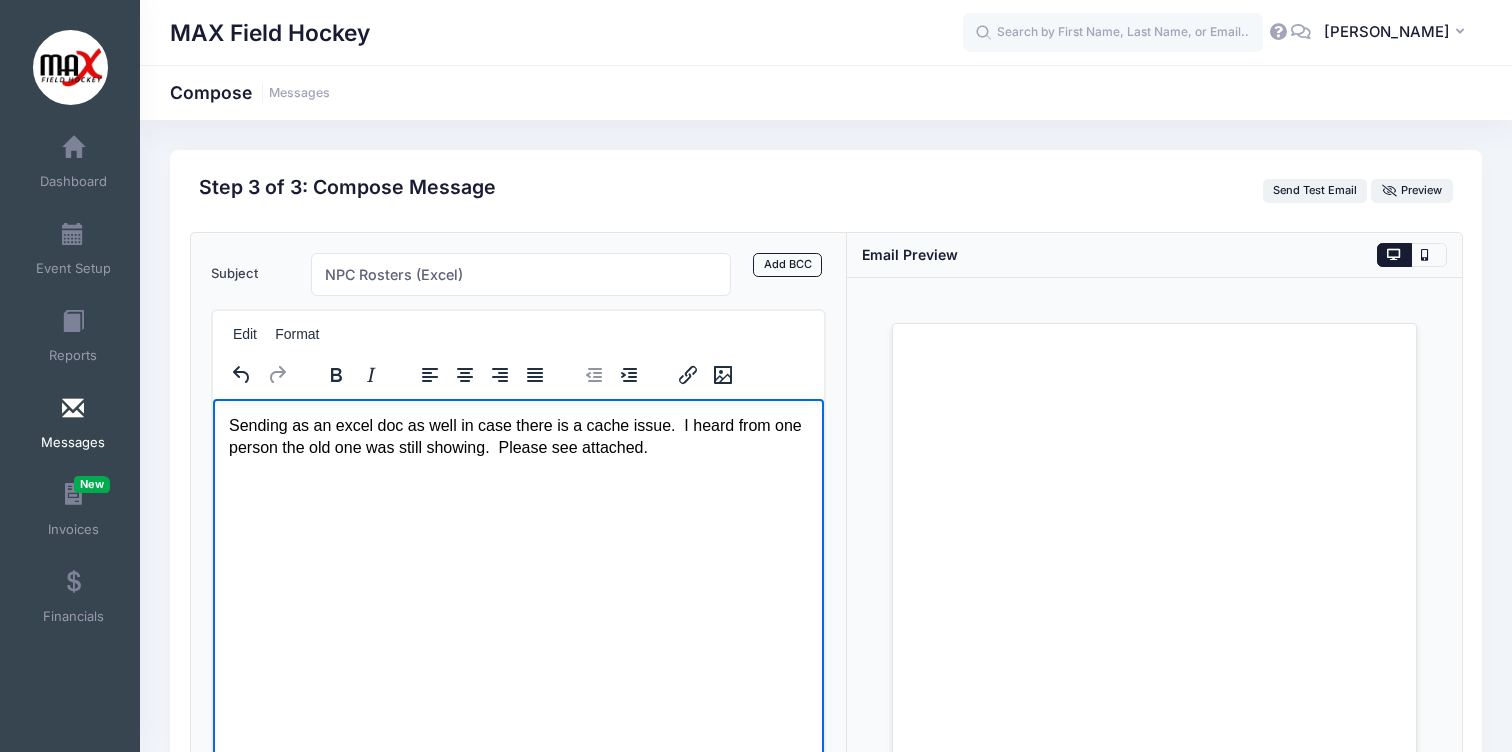 click on "Sending as an excel doc as well in case there is a cache issue.  I heard from one person the old one was still showing.  Please see attached." at bounding box center (517, 436) 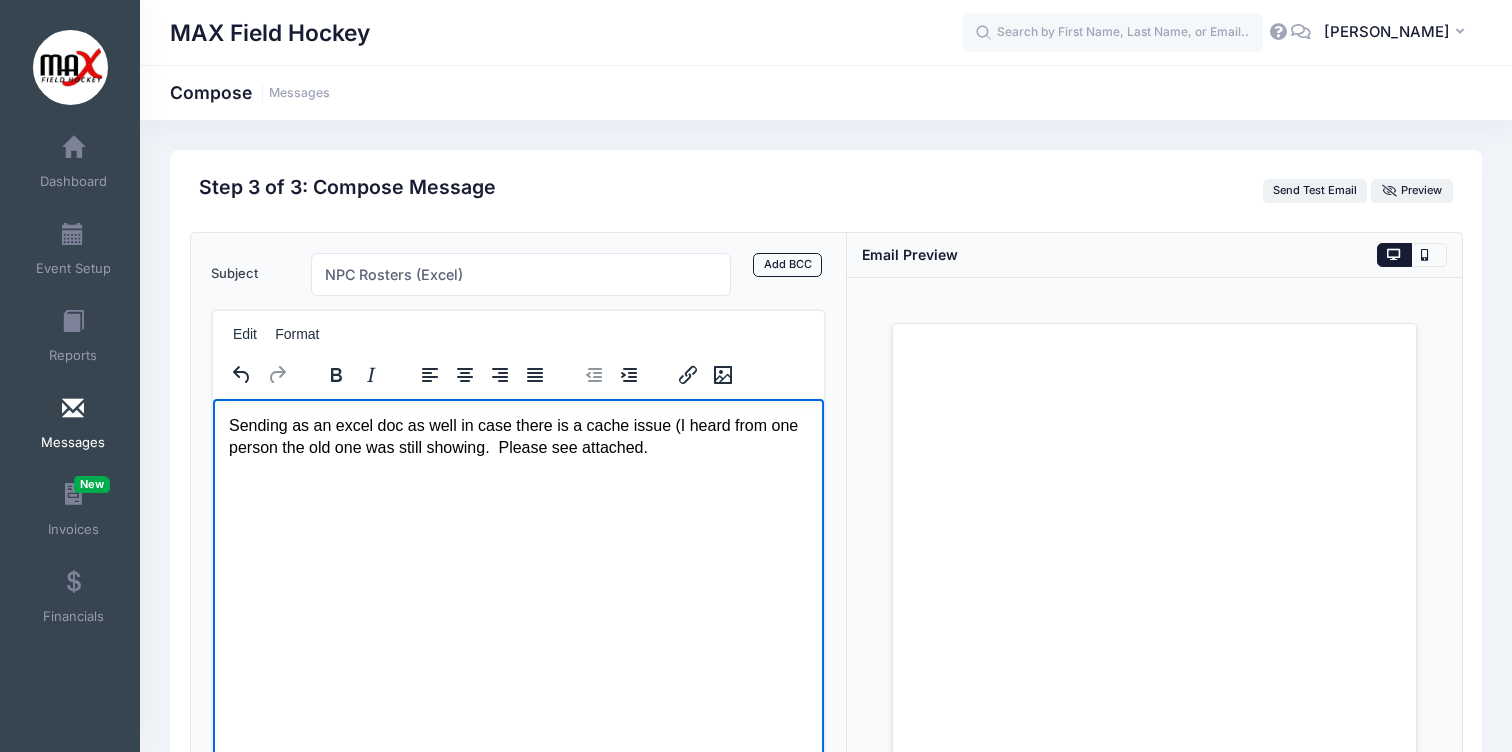 click on "Sending as an excel doc as well in case there is a cache issue (I heard from one person the old one was still showing.  Please see attached." at bounding box center (517, 436) 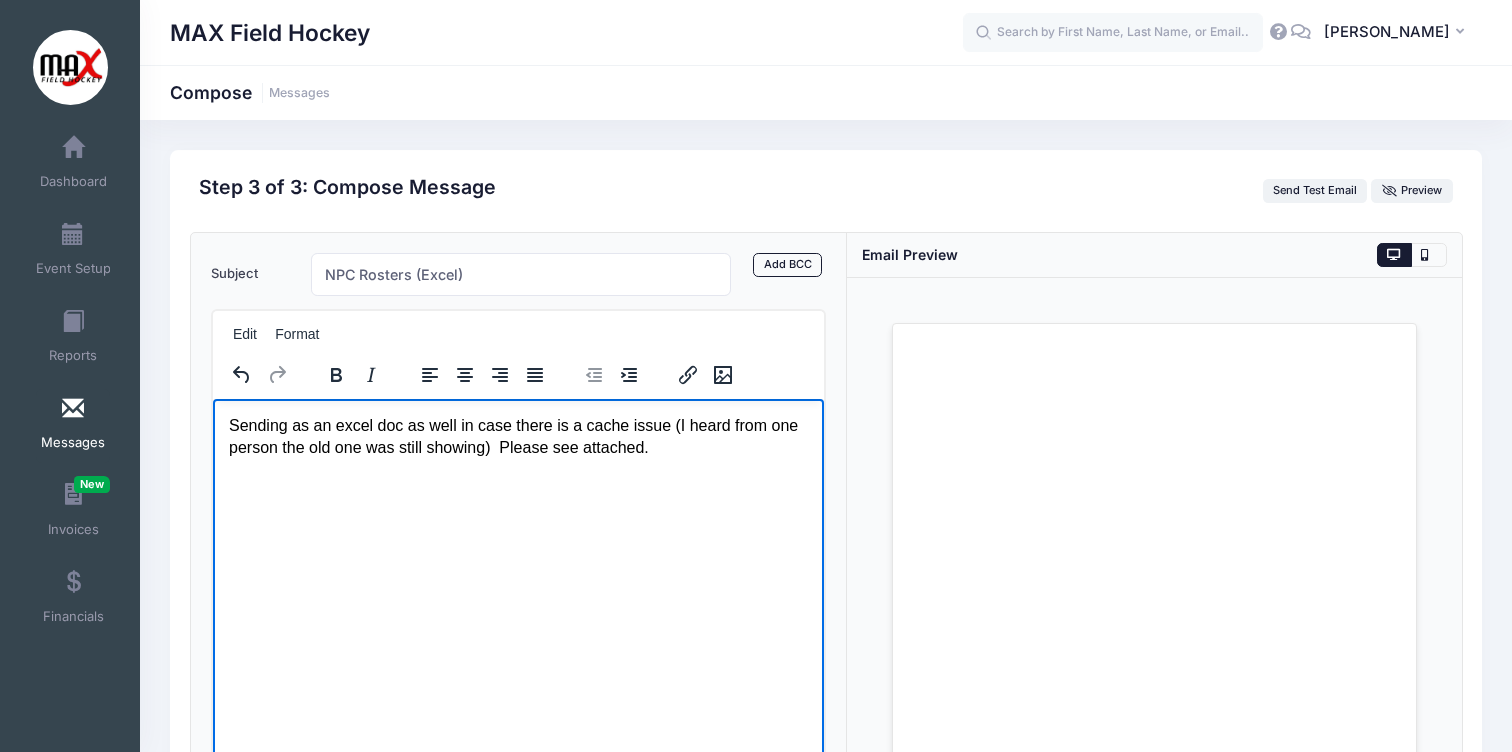 click on "Sending as an excel doc as well in case there is a cache issue (I heard from one person the old one was still showing)  Please see attached." at bounding box center (517, 436) 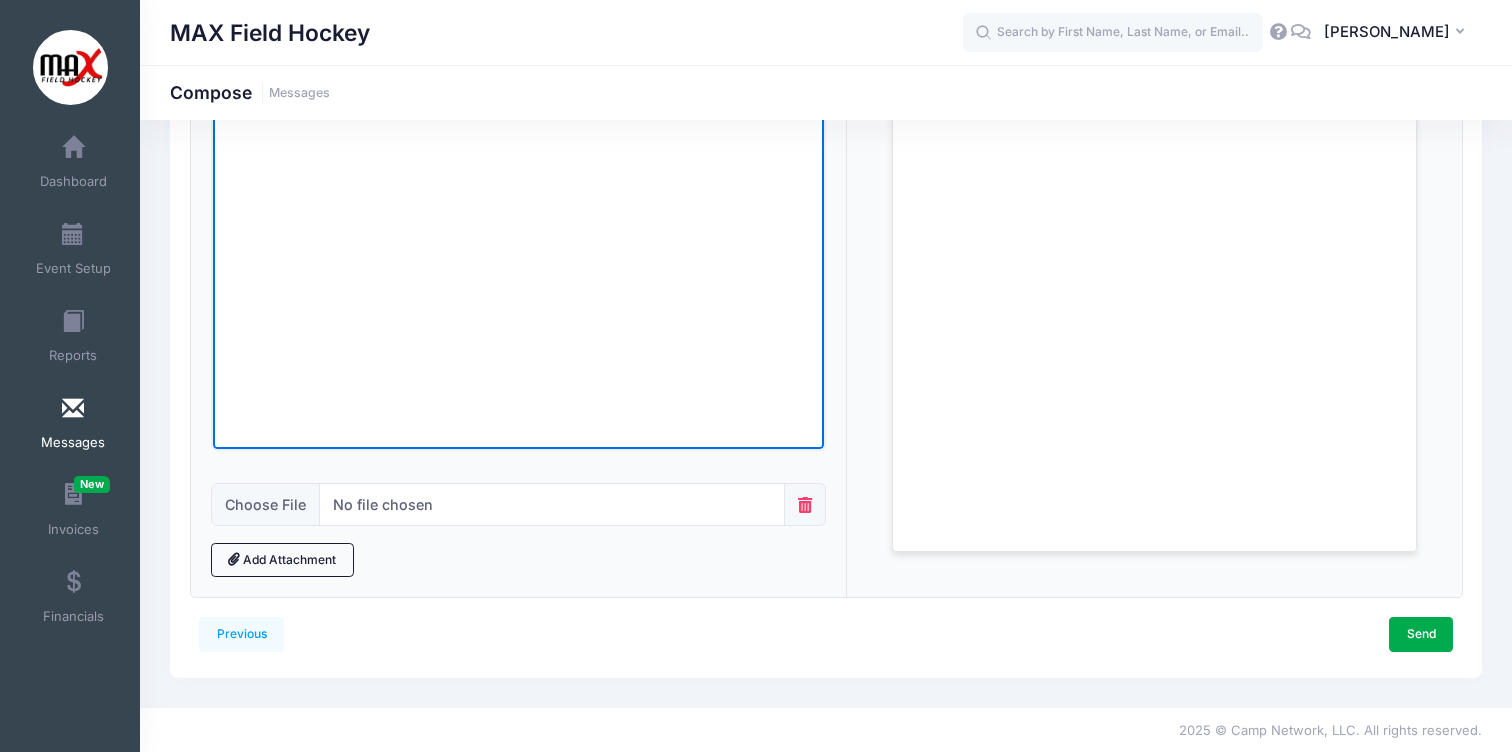 scroll, scrollTop: 357, scrollLeft: 0, axis: vertical 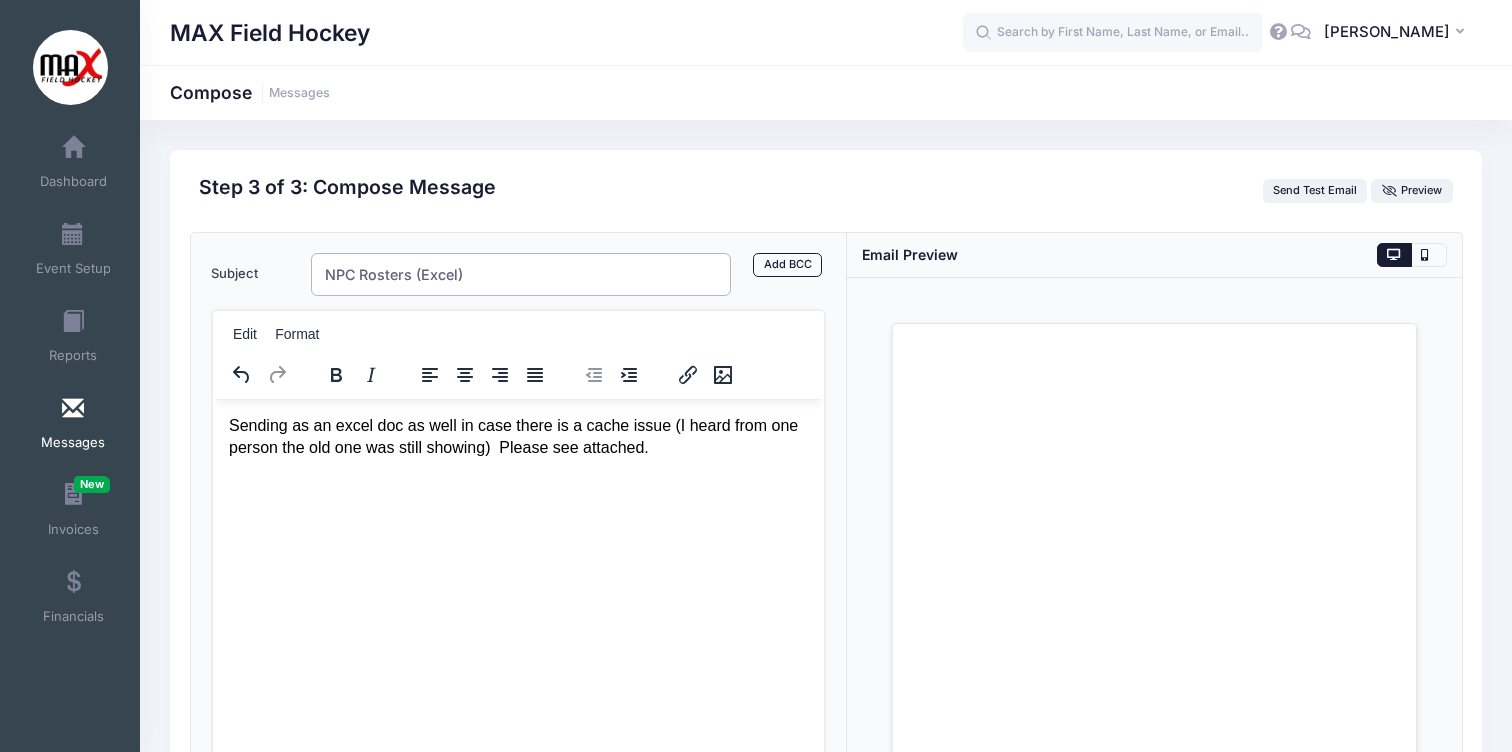 drag, startPoint x: 410, startPoint y: 274, endPoint x: 360, endPoint y: 274, distance: 50 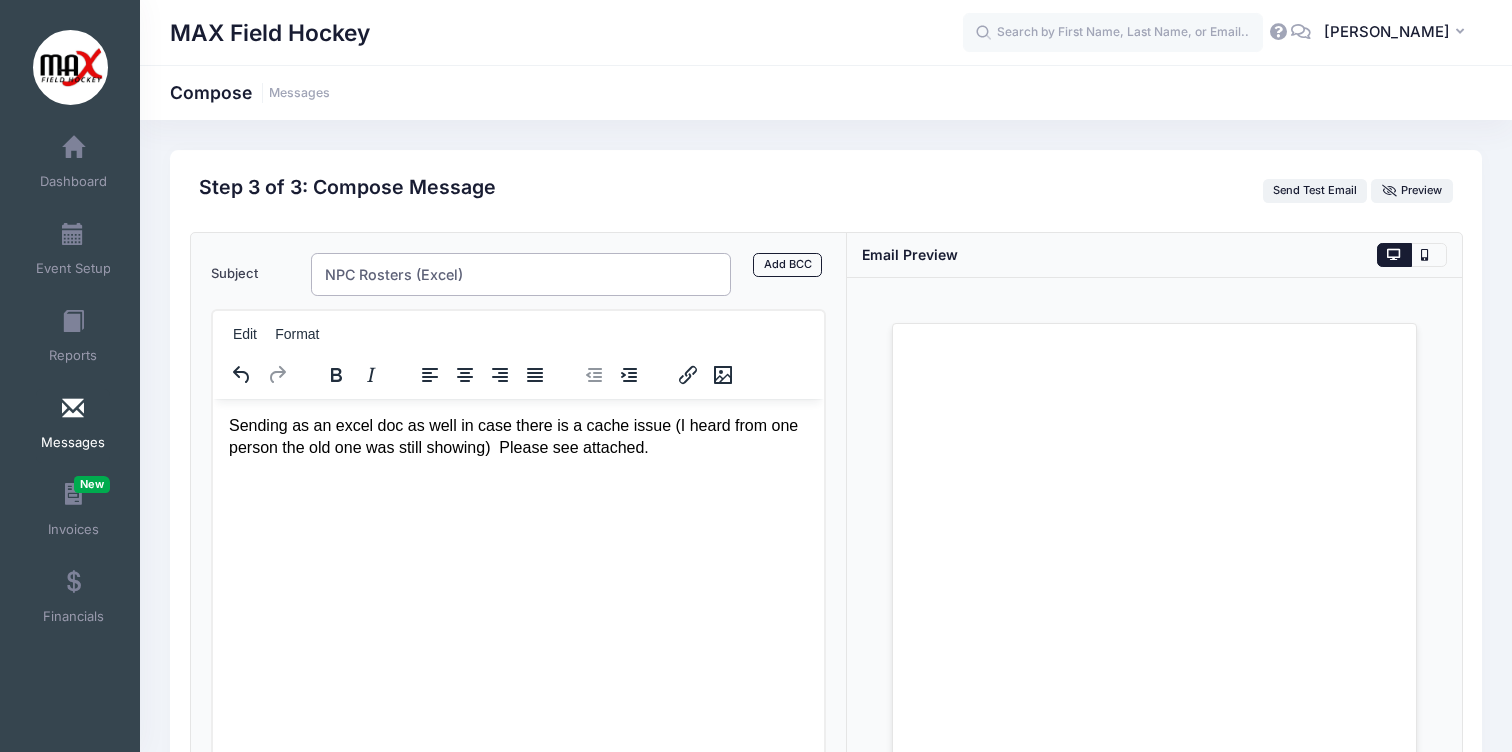 click on "NPC Rosters (Excel)" at bounding box center [521, 274] 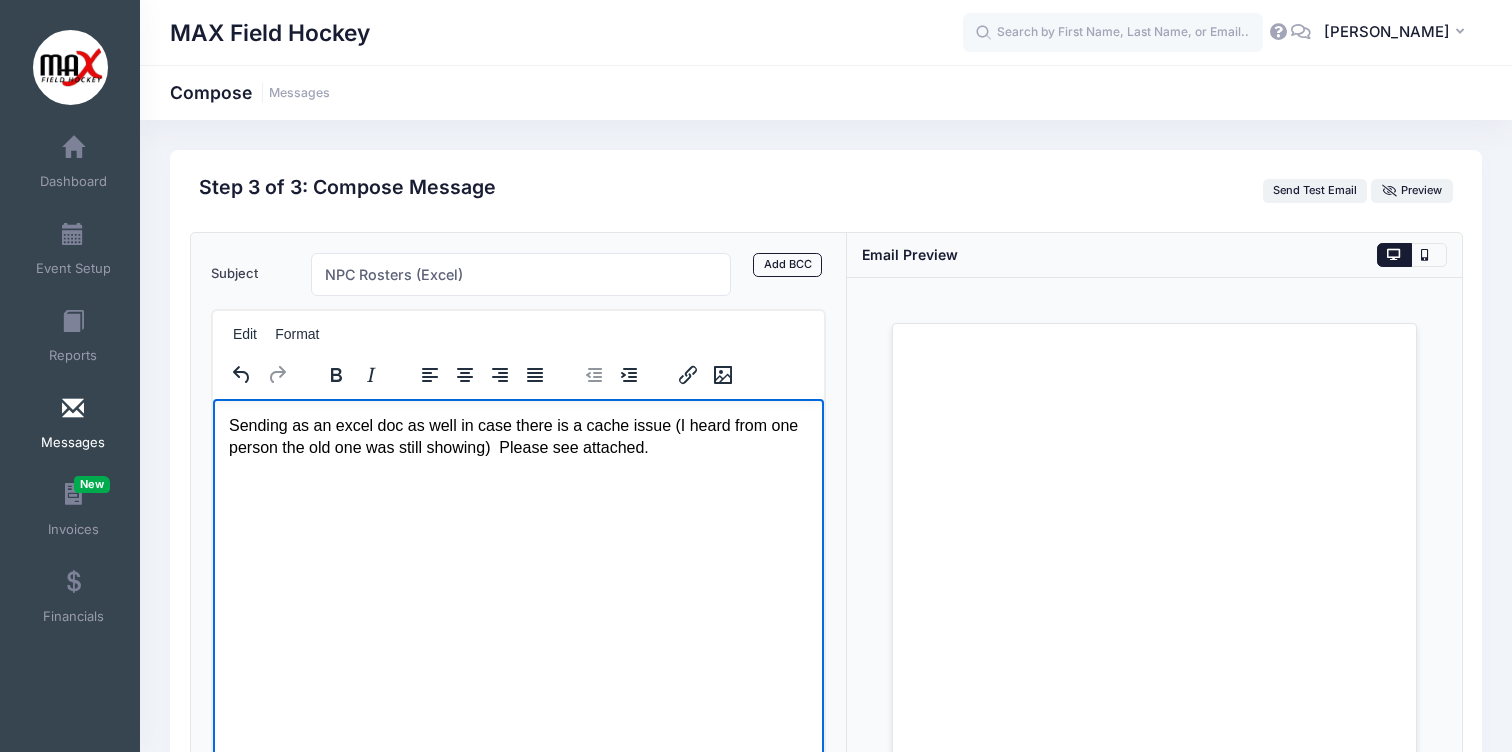 click on "Sending as an excel doc as well in case there is a cache issue (I heard from one person the old one was still showing)  Please see attached." at bounding box center (517, 436) 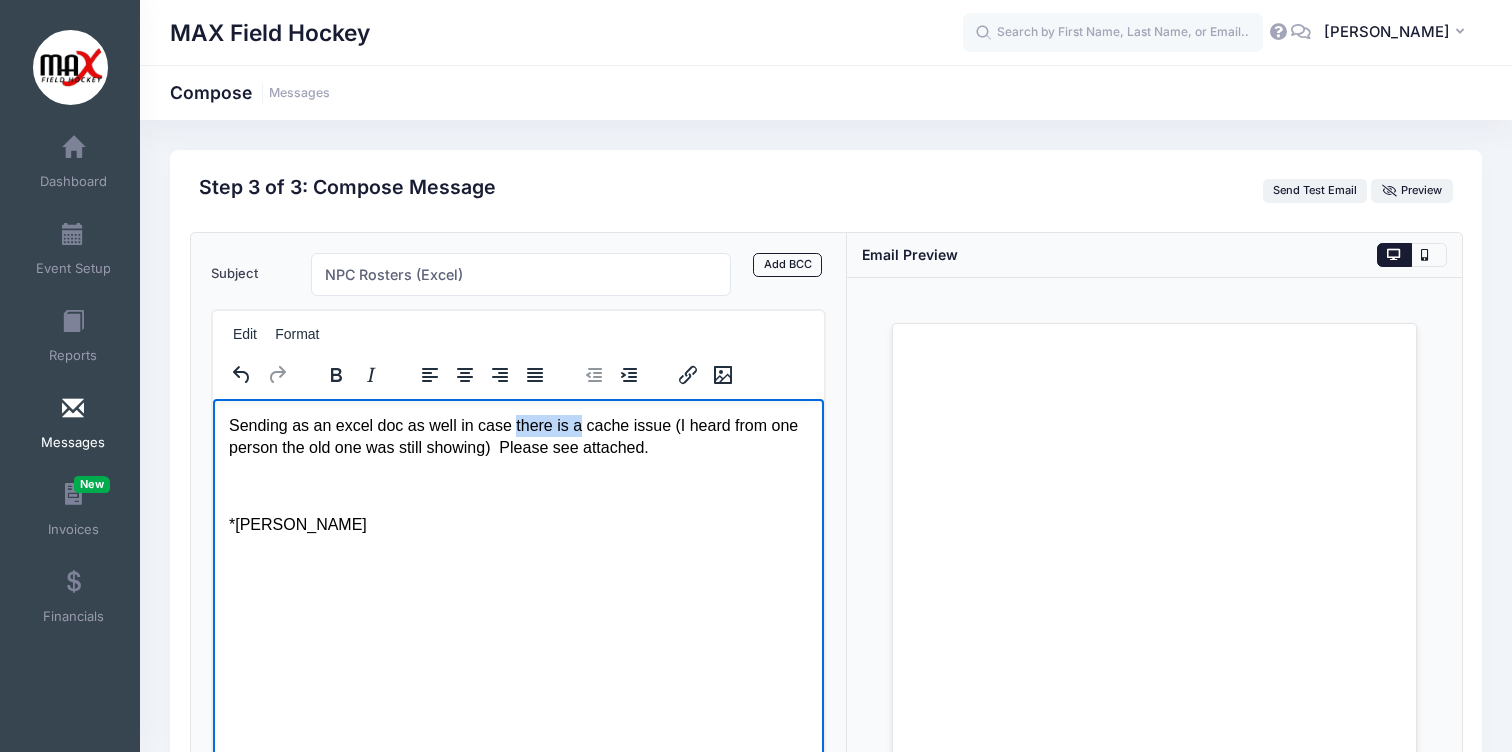 drag, startPoint x: 581, startPoint y: 424, endPoint x: 516, endPoint y: 422, distance: 65.03076 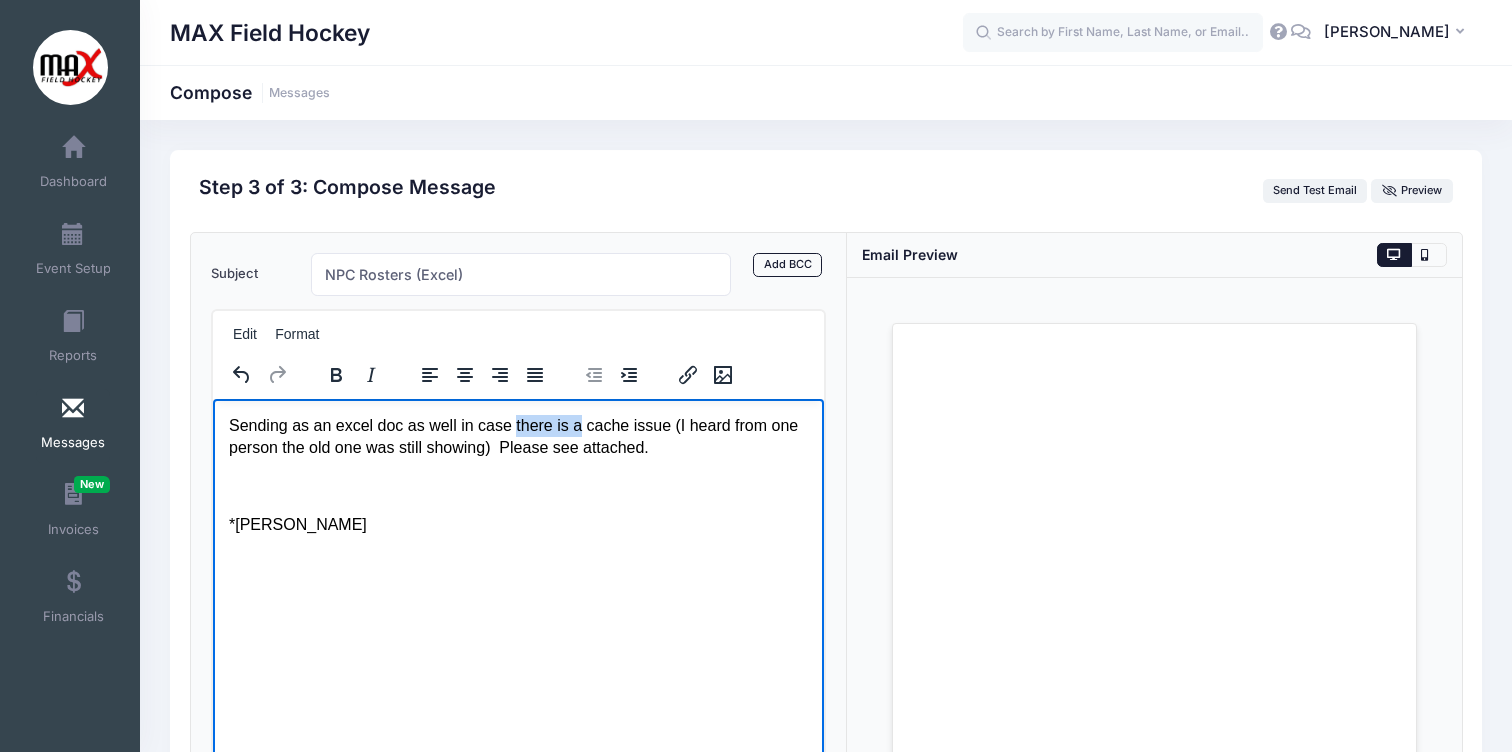 click on "Sending as an excel doc as well in case there is a cache issue (I heard from one person the old one was still showing)  Please see attached." at bounding box center [517, 436] 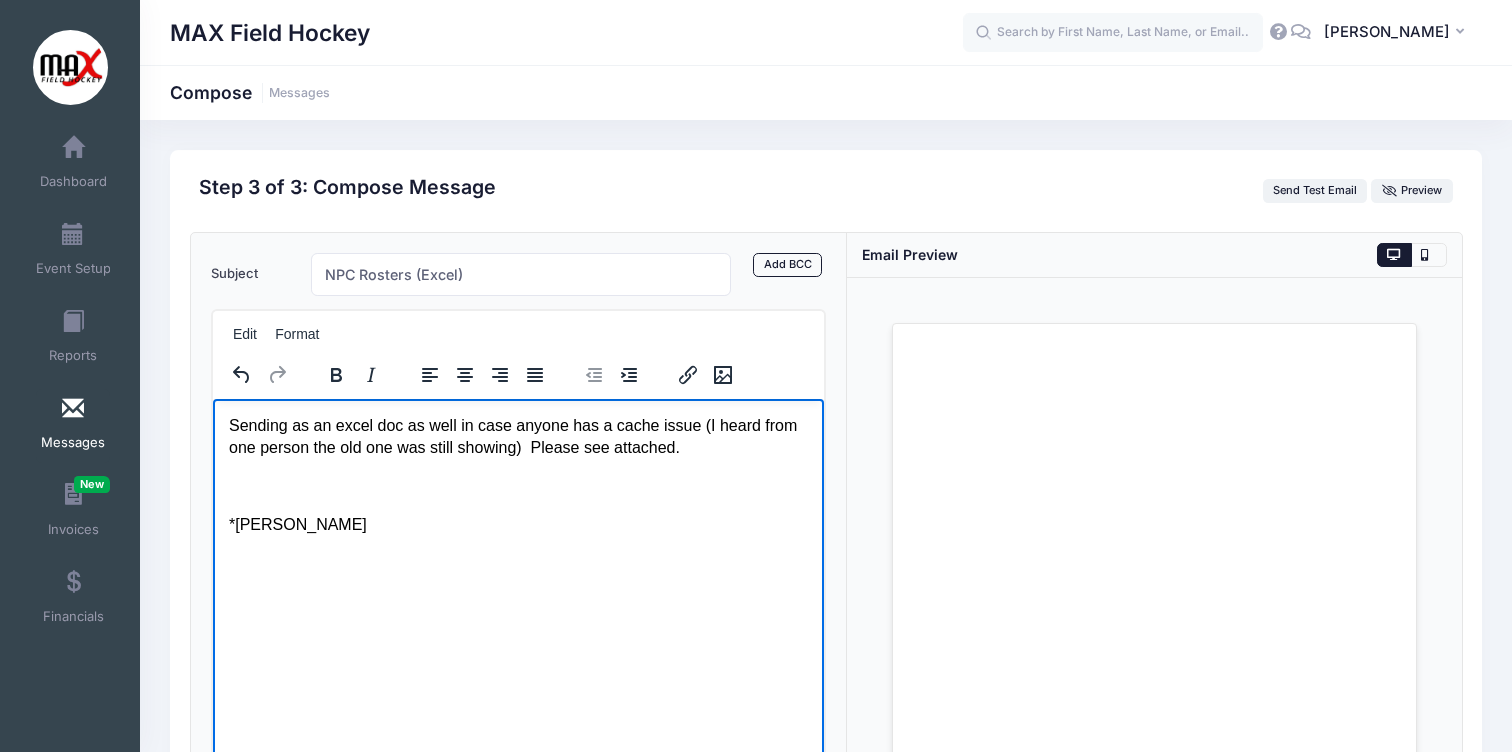 click on "Sending as an excel doc as well in case anyone has a cache issue (I heard from one person the old one was still showing)  Please see attached." at bounding box center [517, 436] 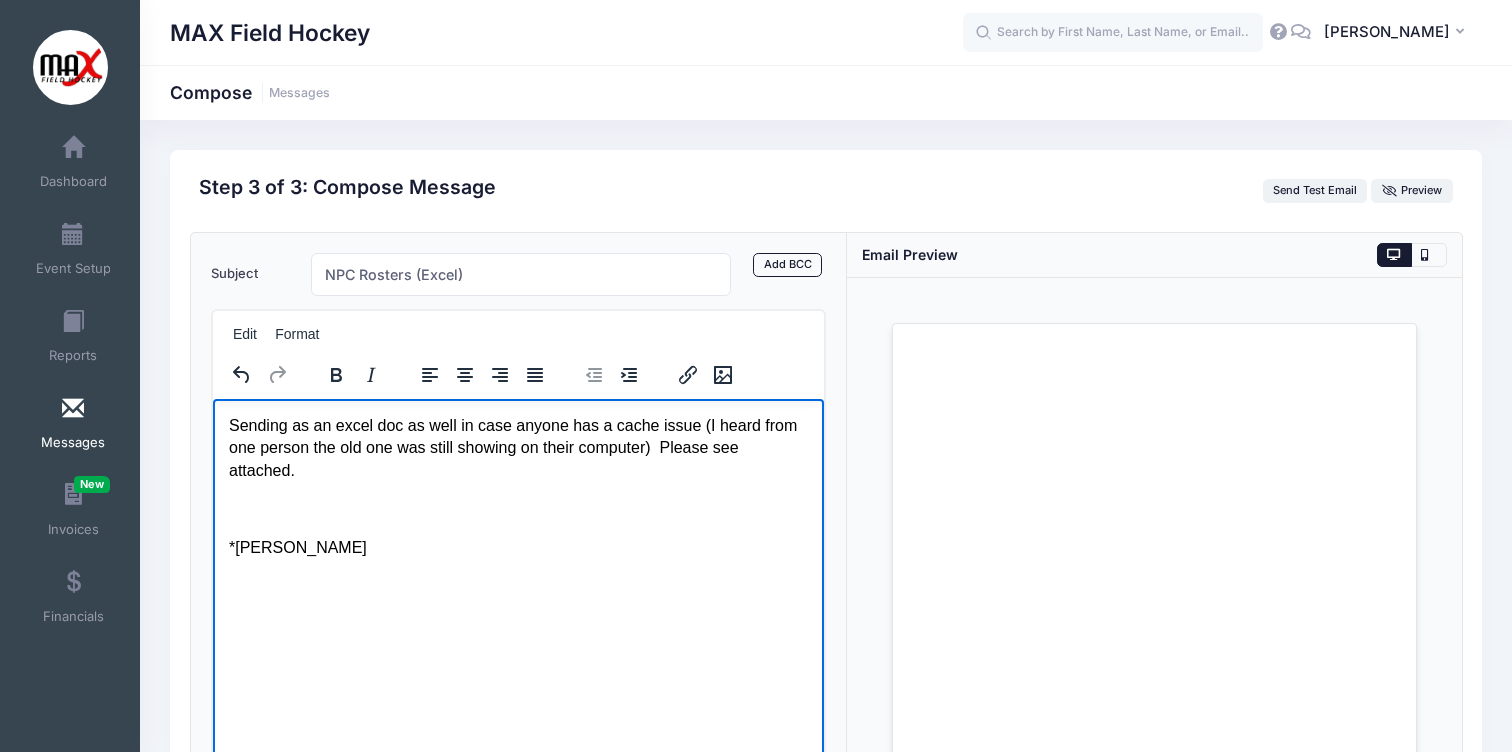 click on "Sending as an excel doc as well in case anyone has a cache issue (I heard from one person the old one was still showing on their computer)  Please see attached. *Stephanie" at bounding box center (517, 486) 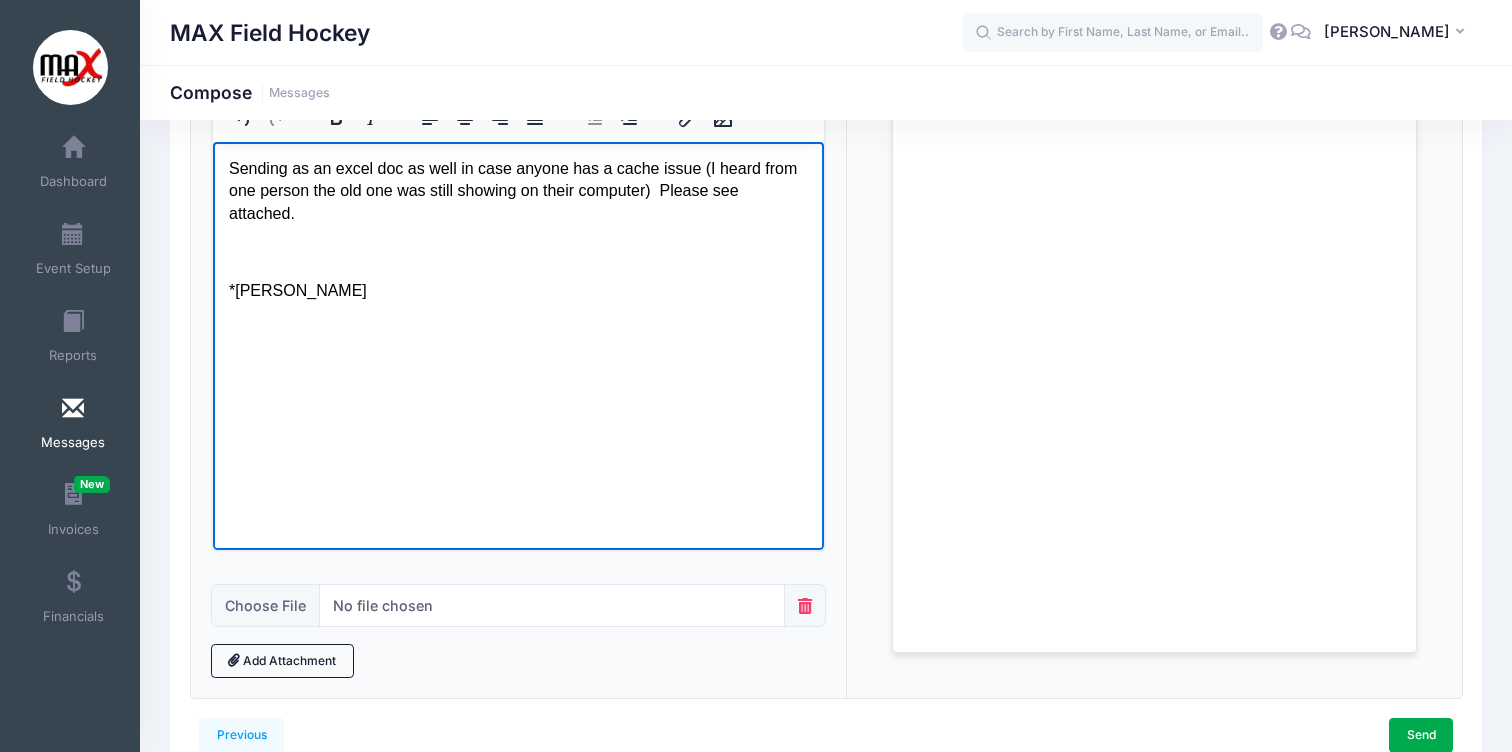 scroll, scrollTop: 287, scrollLeft: 0, axis: vertical 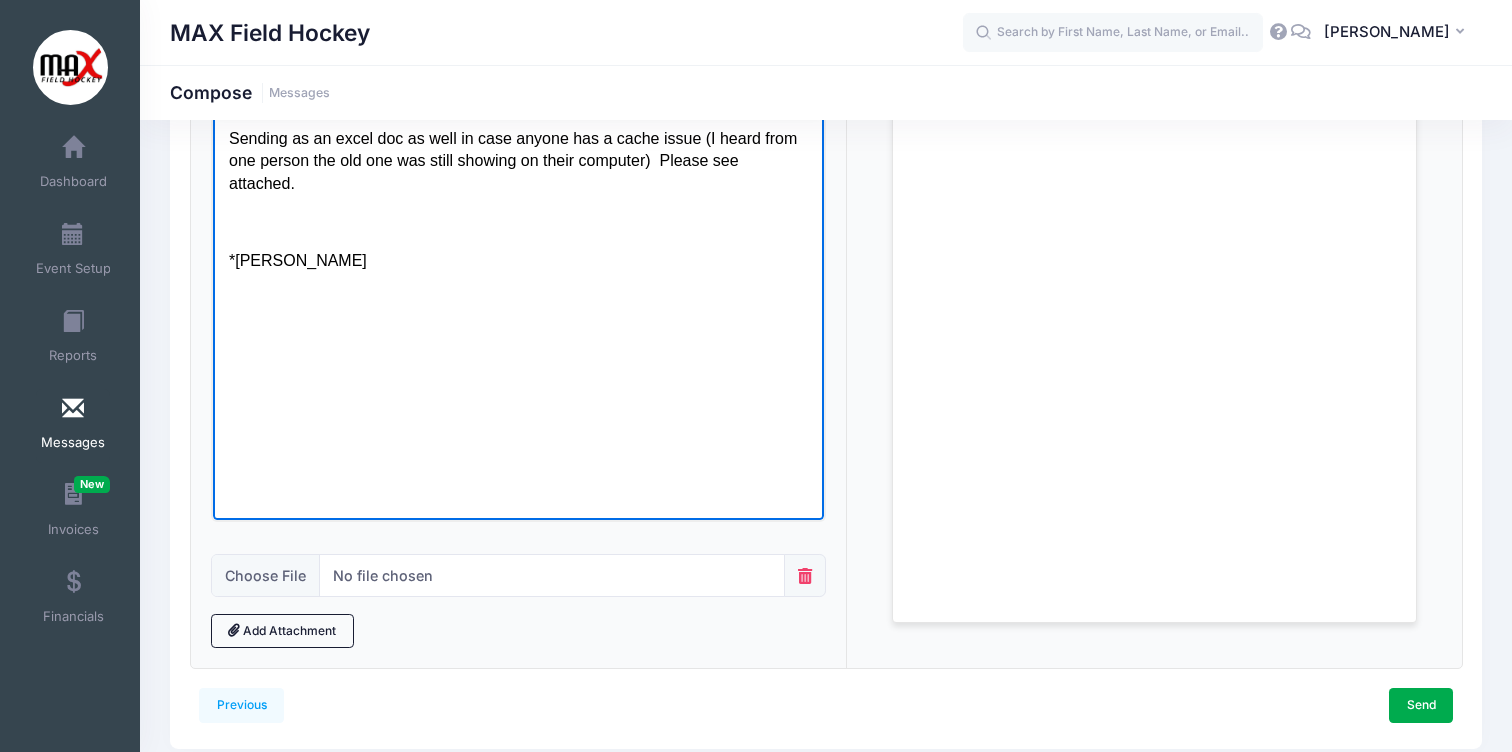 click on "Sending as an excel doc as well in case anyone has a cache issue (I heard from one person the old one was still showing on their computer)  Please see attached." at bounding box center [517, 160] 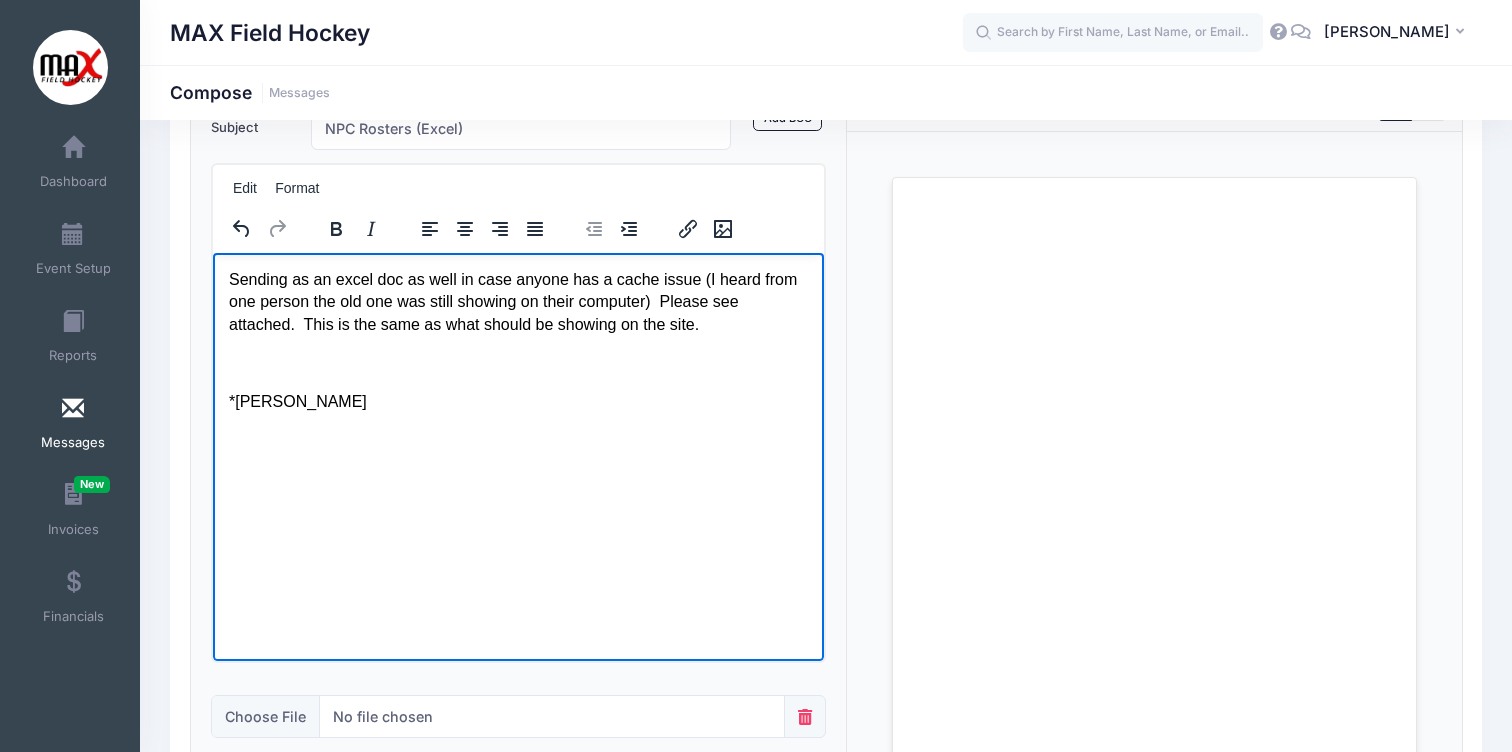 scroll, scrollTop: 115, scrollLeft: 0, axis: vertical 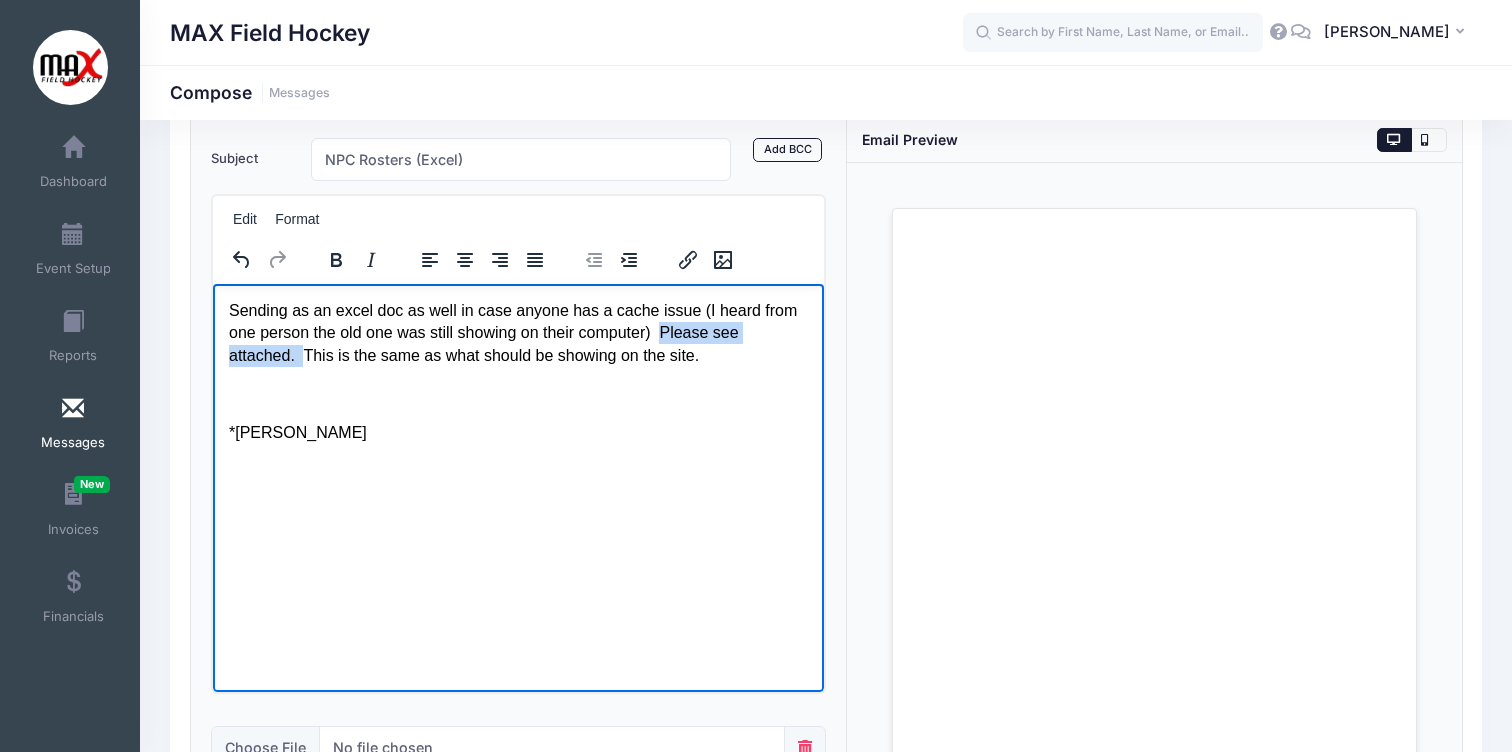drag, startPoint x: 308, startPoint y: 350, endPoint x: 669, endPoint y: 326, distance: 361.7969 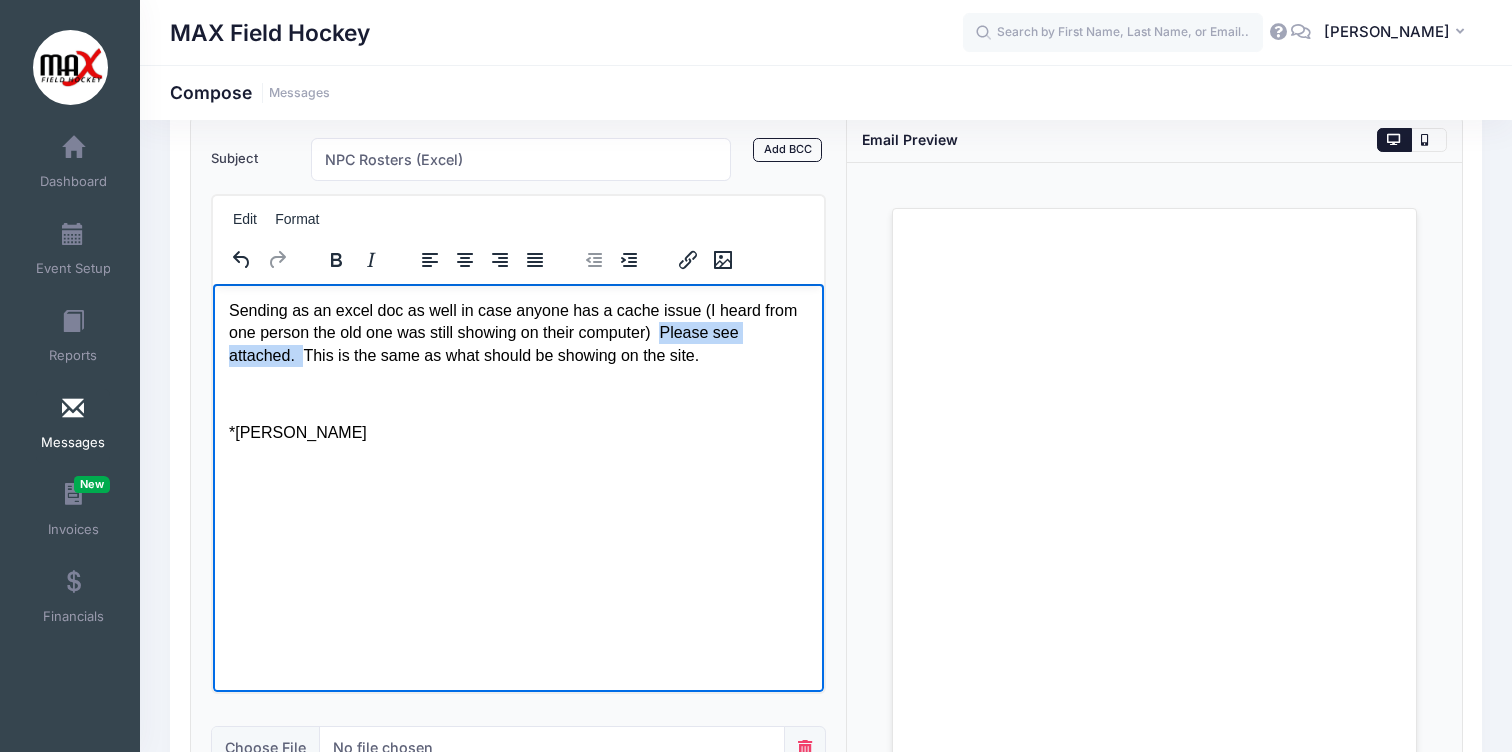 click on "Sending as an excel doc as well in case anyone has a cache issue (I heard from one person the old one was still showing on their computer)  Please see attached.  This is the same as what should be showing on the site." at bounding box center (517, 332) 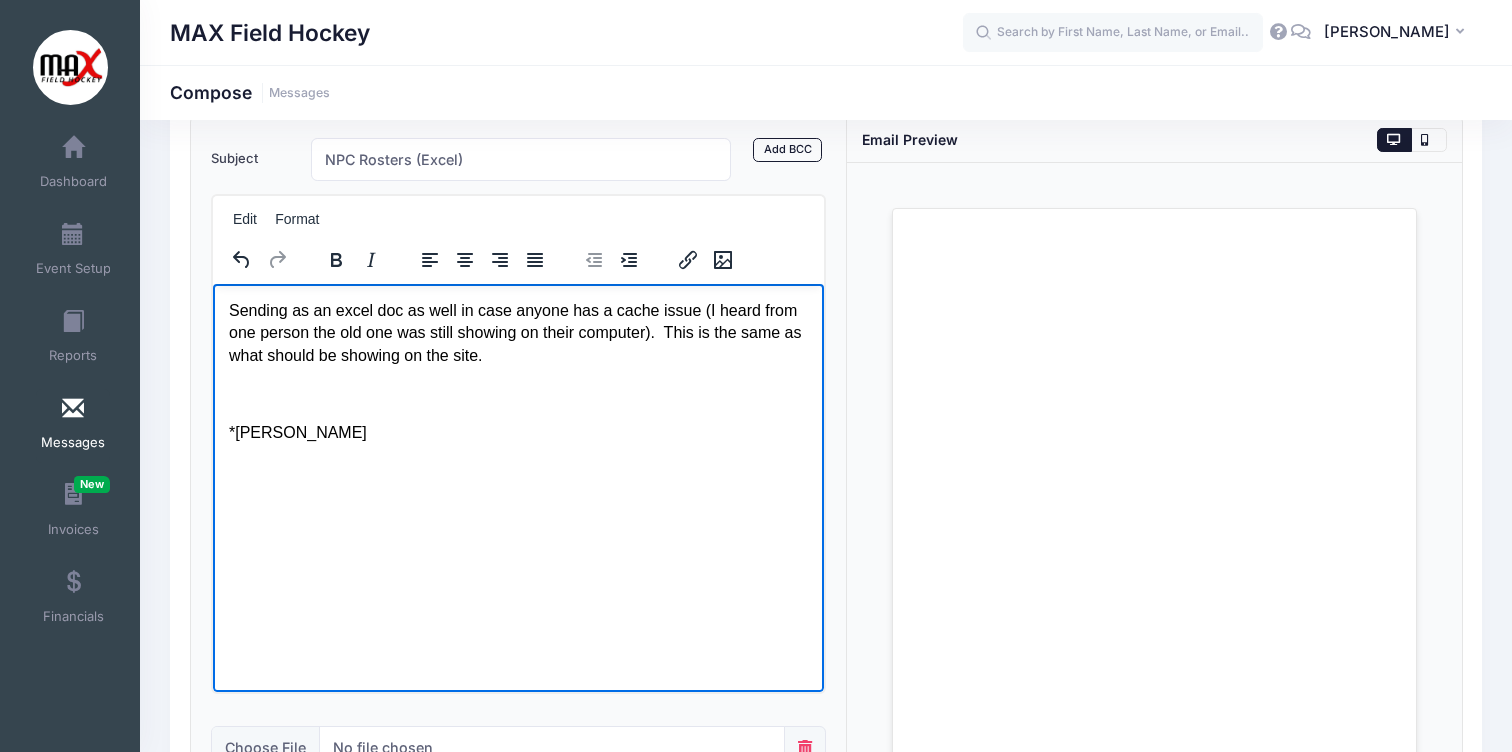 click on "Sending as an excel doc as well in case anyone has a cache issue (I heard from one person the old one was still showing on their computer).  This is the same as what should be showing on the site. *Stephanie" at bounding box center [517, 371] 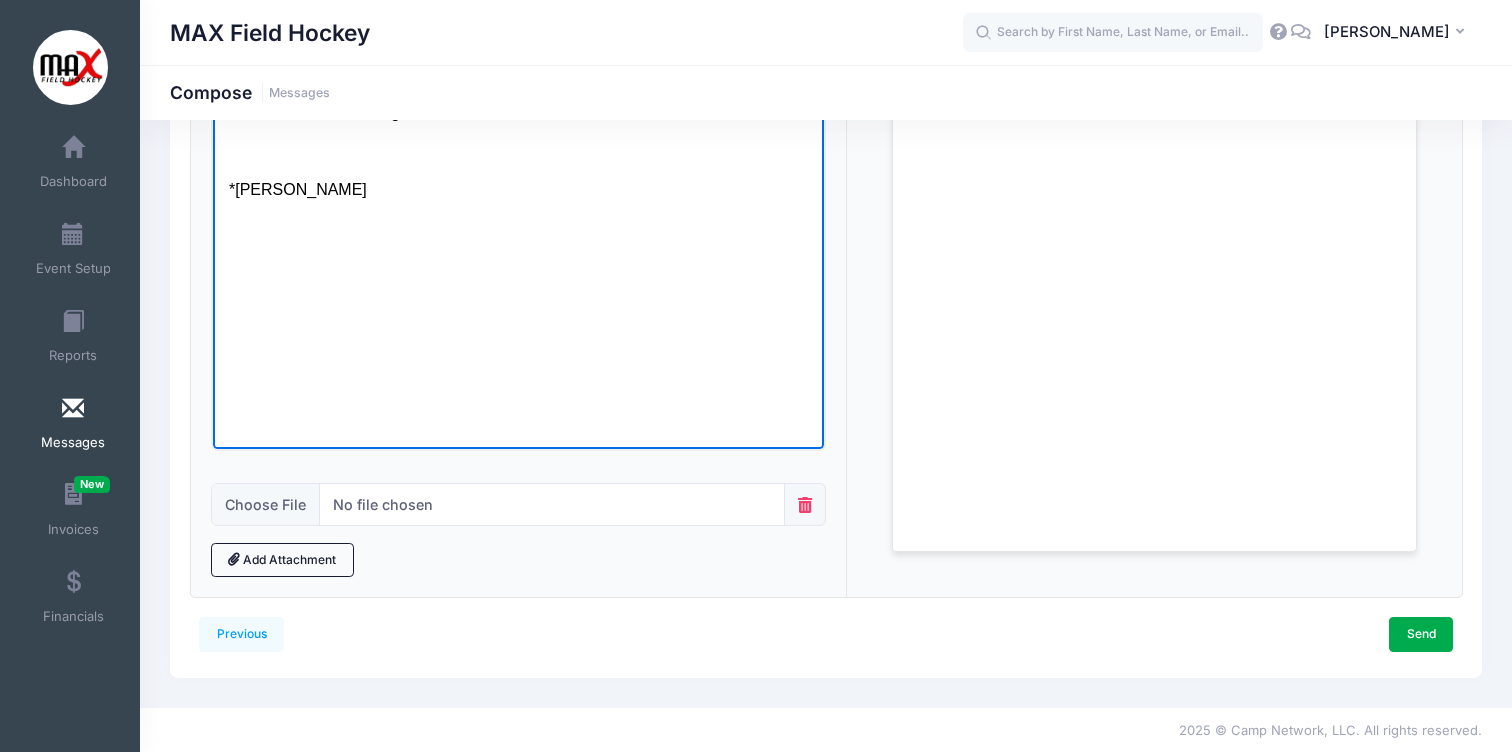 scroll, scrollTop: 357, scrollLeft: 0, axis: vertical 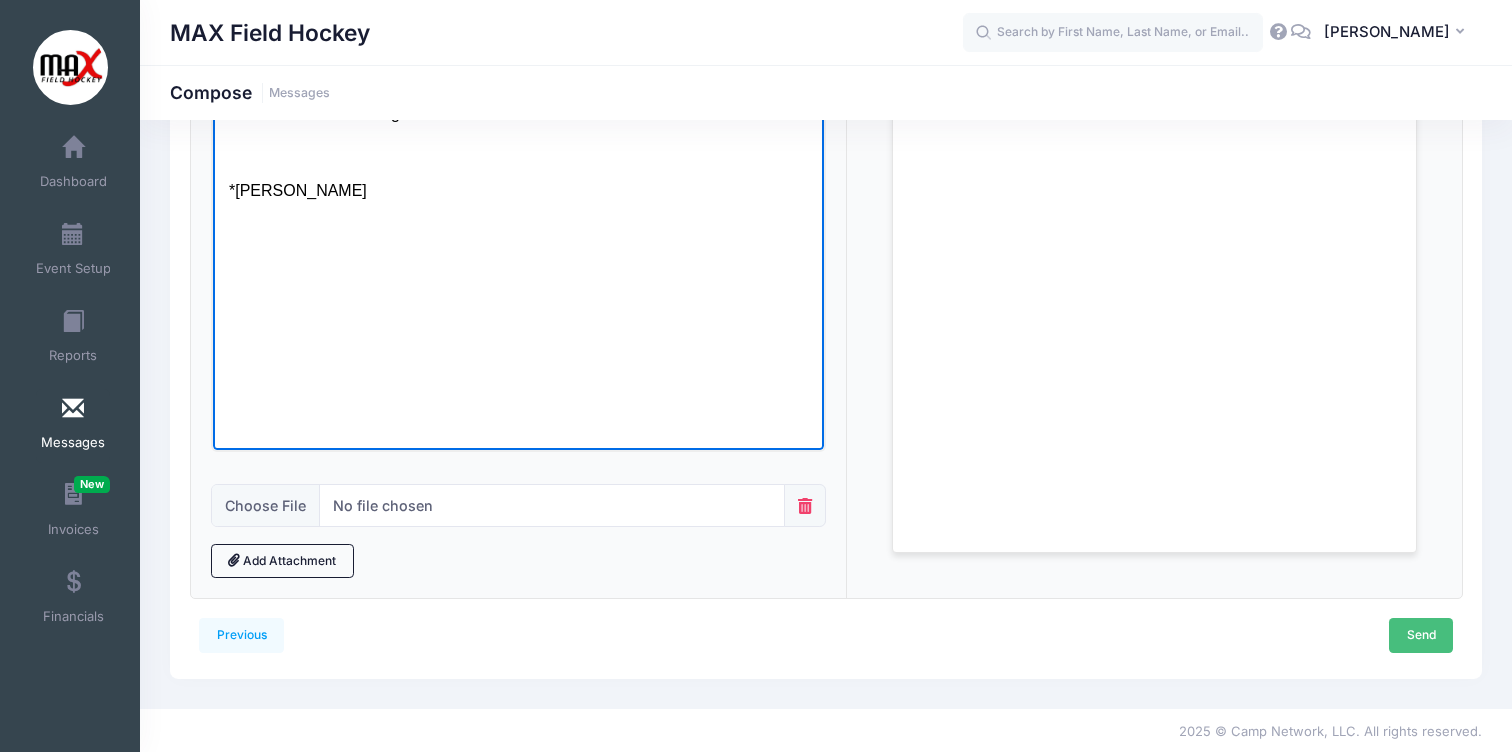 click on "Send" at bounding box center (1421, 635) 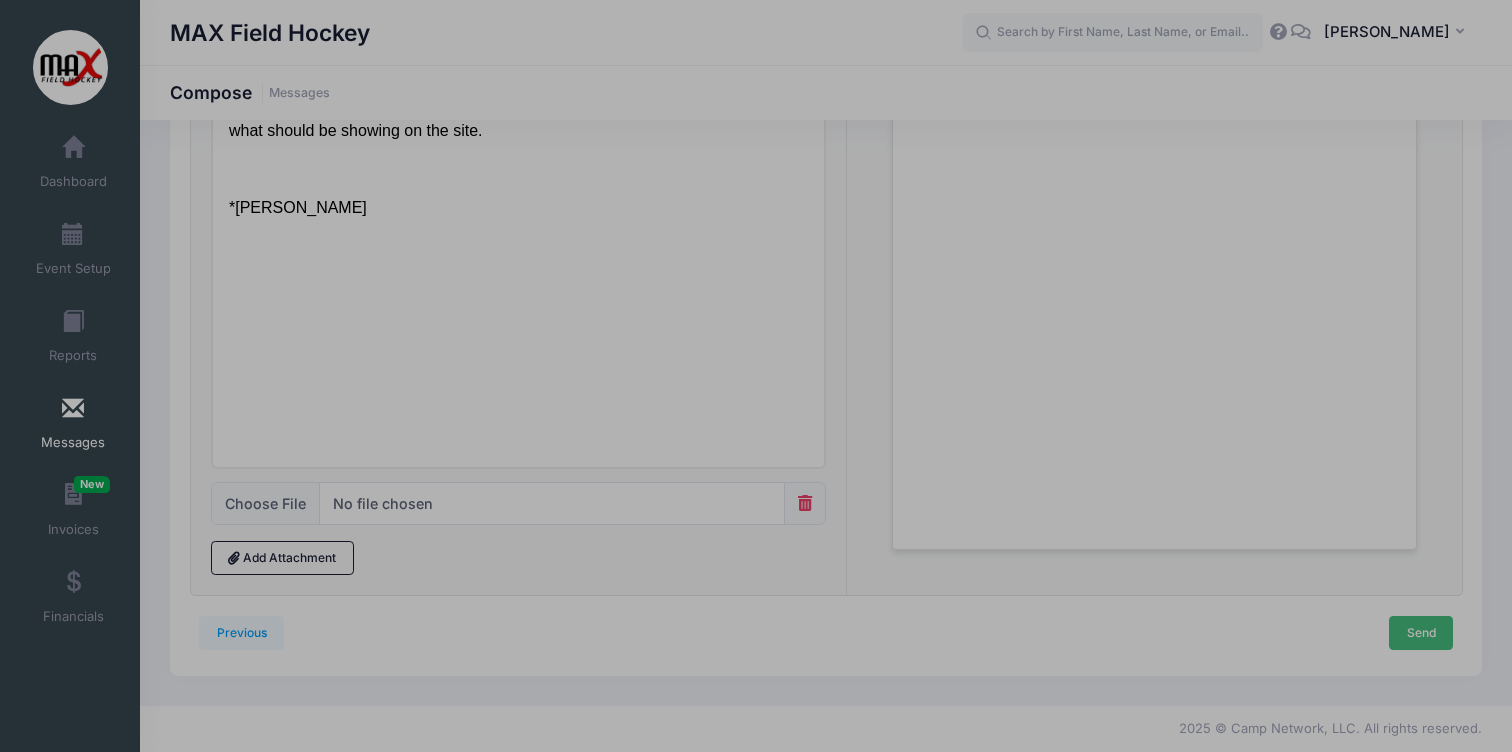 scroll, scrollTop: 0, scrollLeft: 0, axis: both 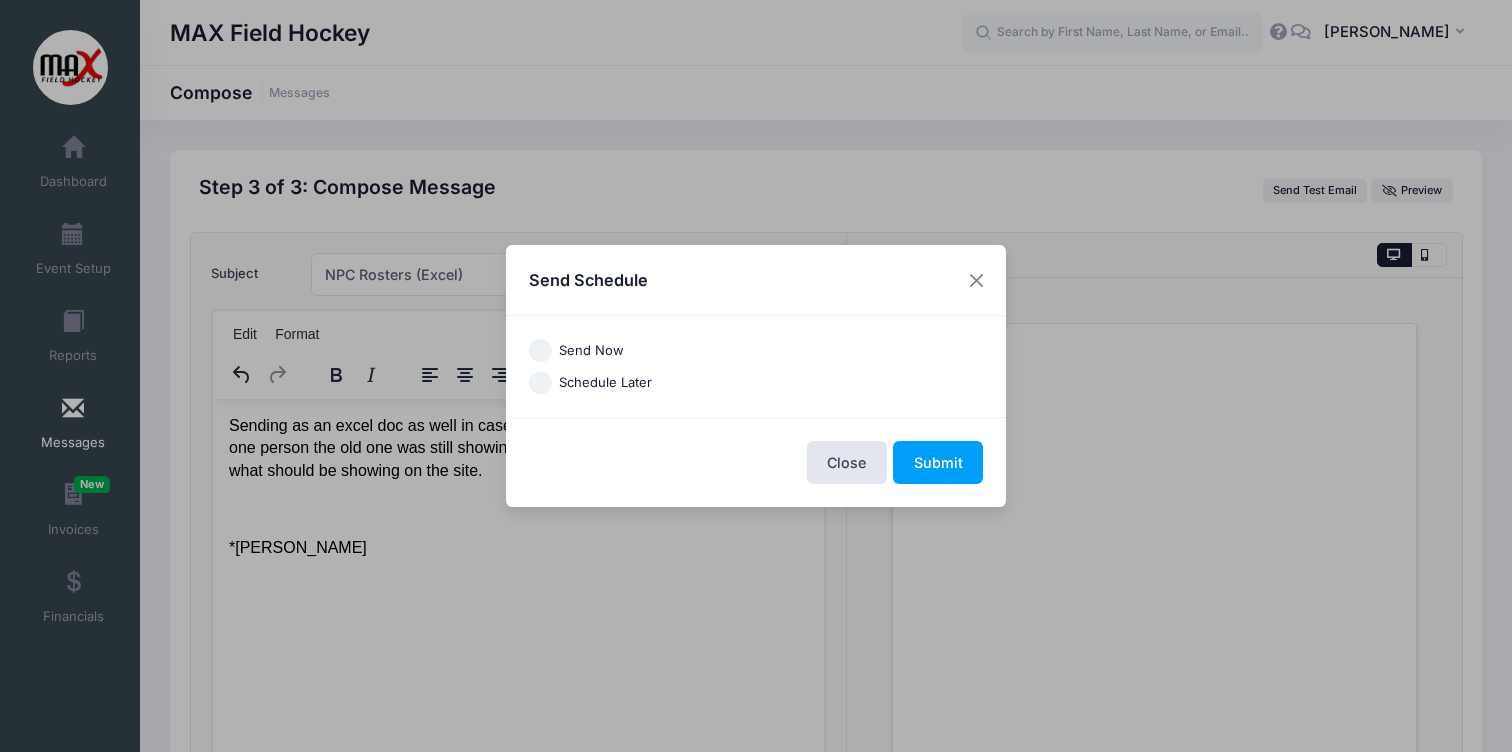 click on "Send Now" at bounding box center [540, 350] 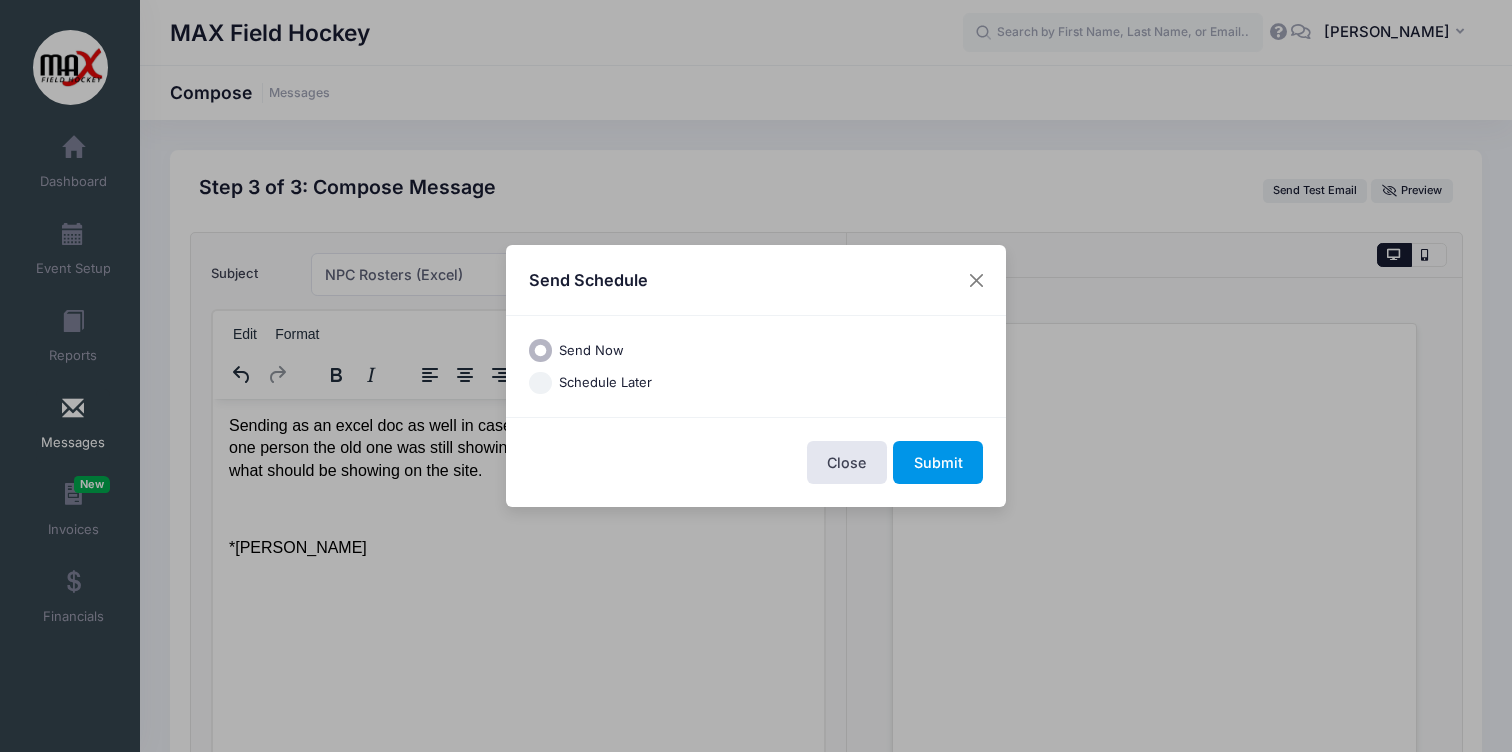 click on "Submit" at bounding box center (938, 462) 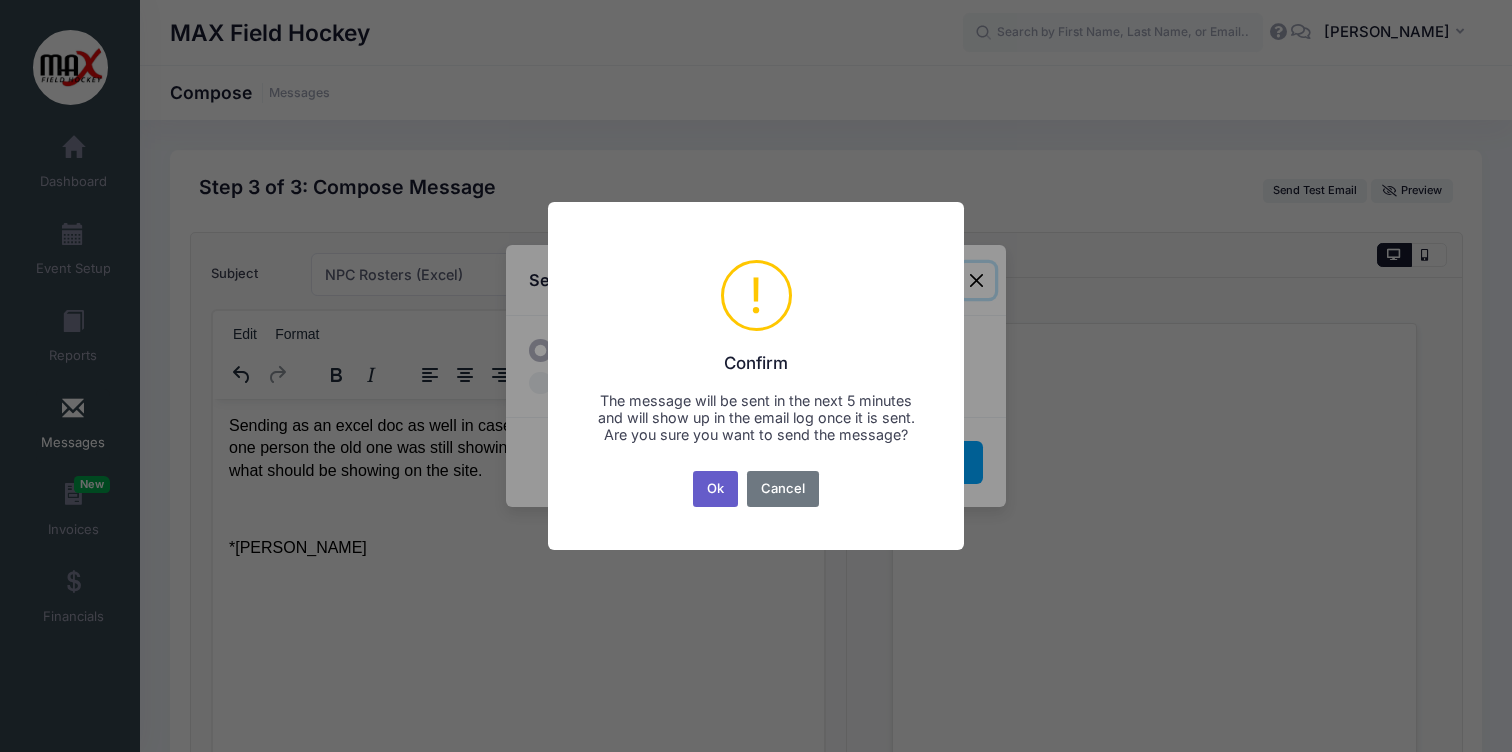 click on "Ok" at bounding box center (716, 489) 